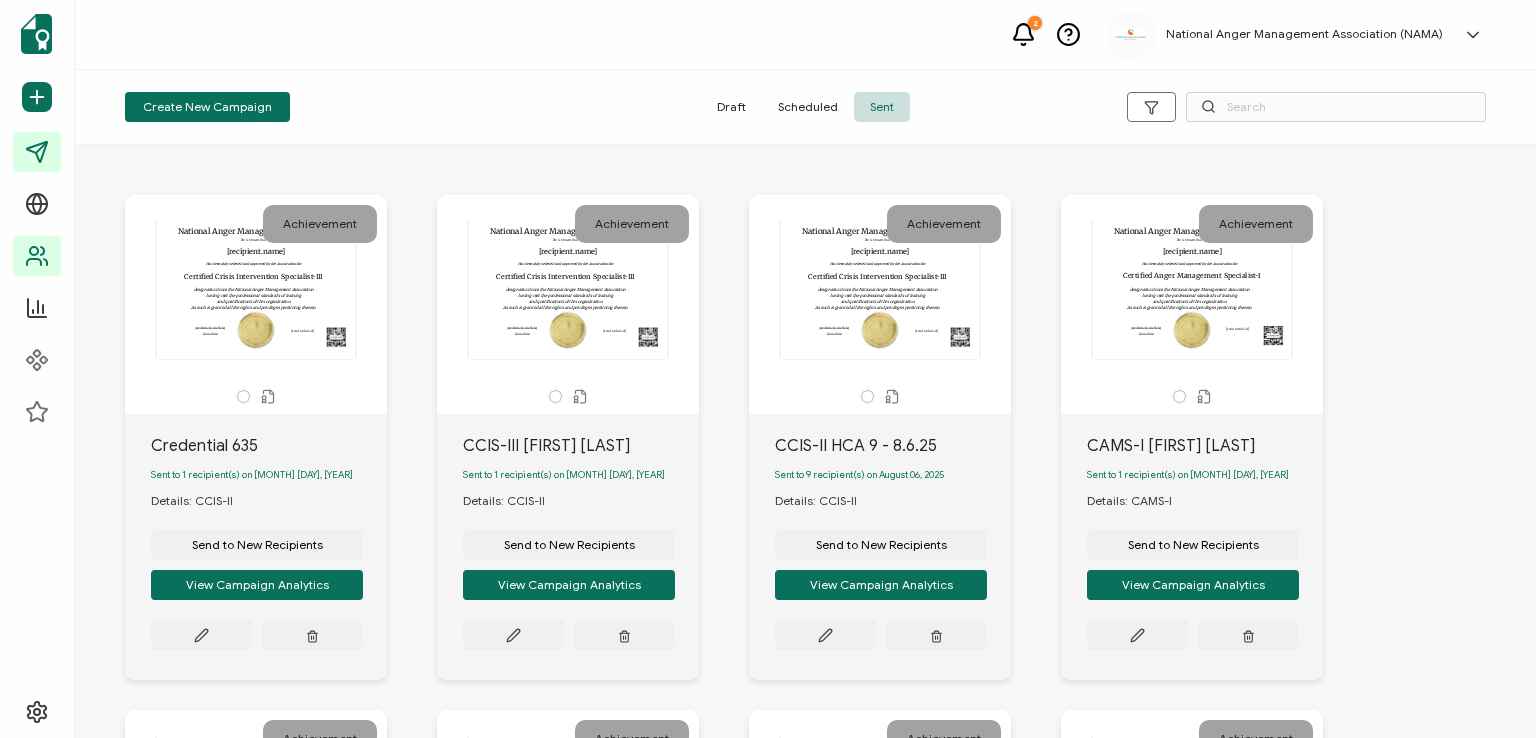 scroll, scrollTop: 0, scrollLeft: 0, axis: both 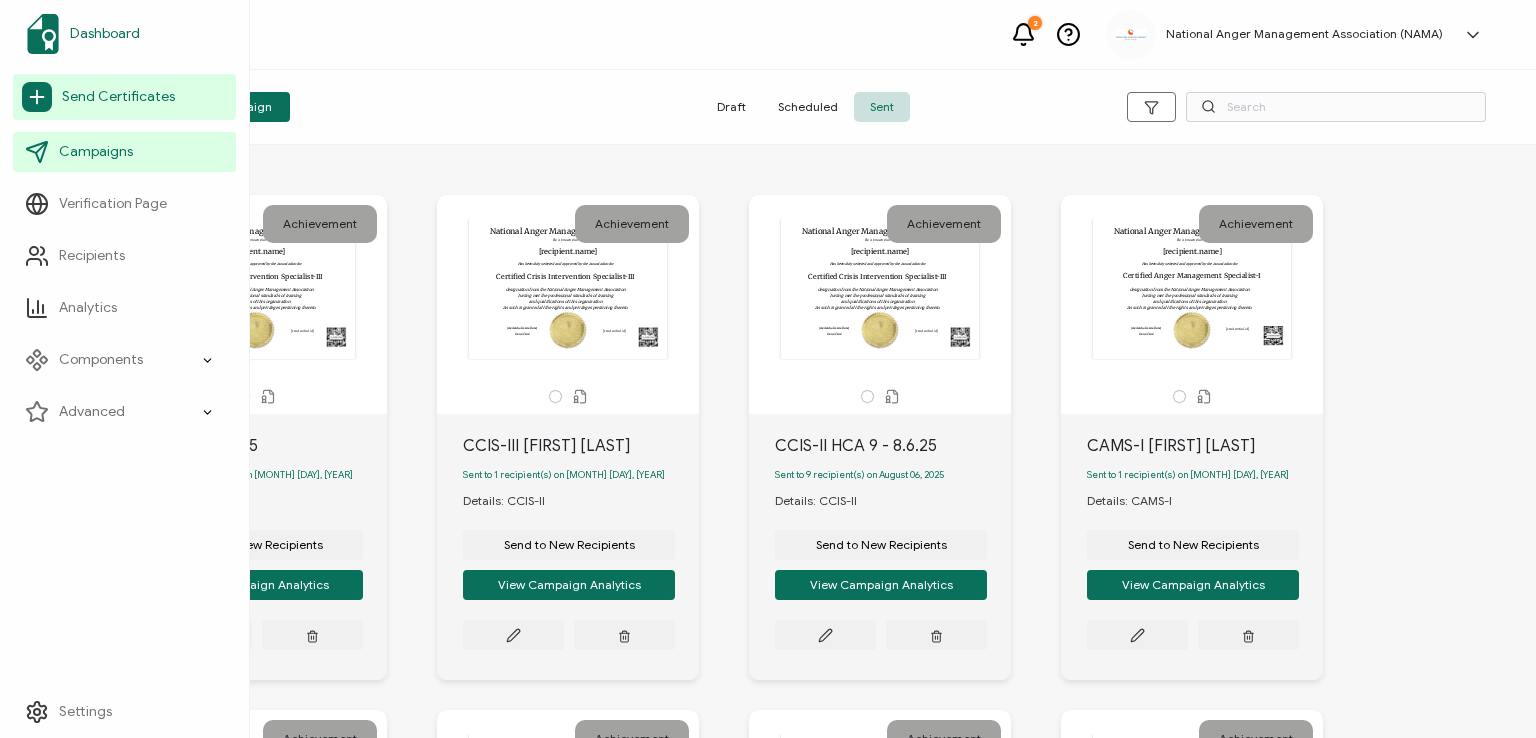 click on "Dashboard" at bounding box center (105, 34) 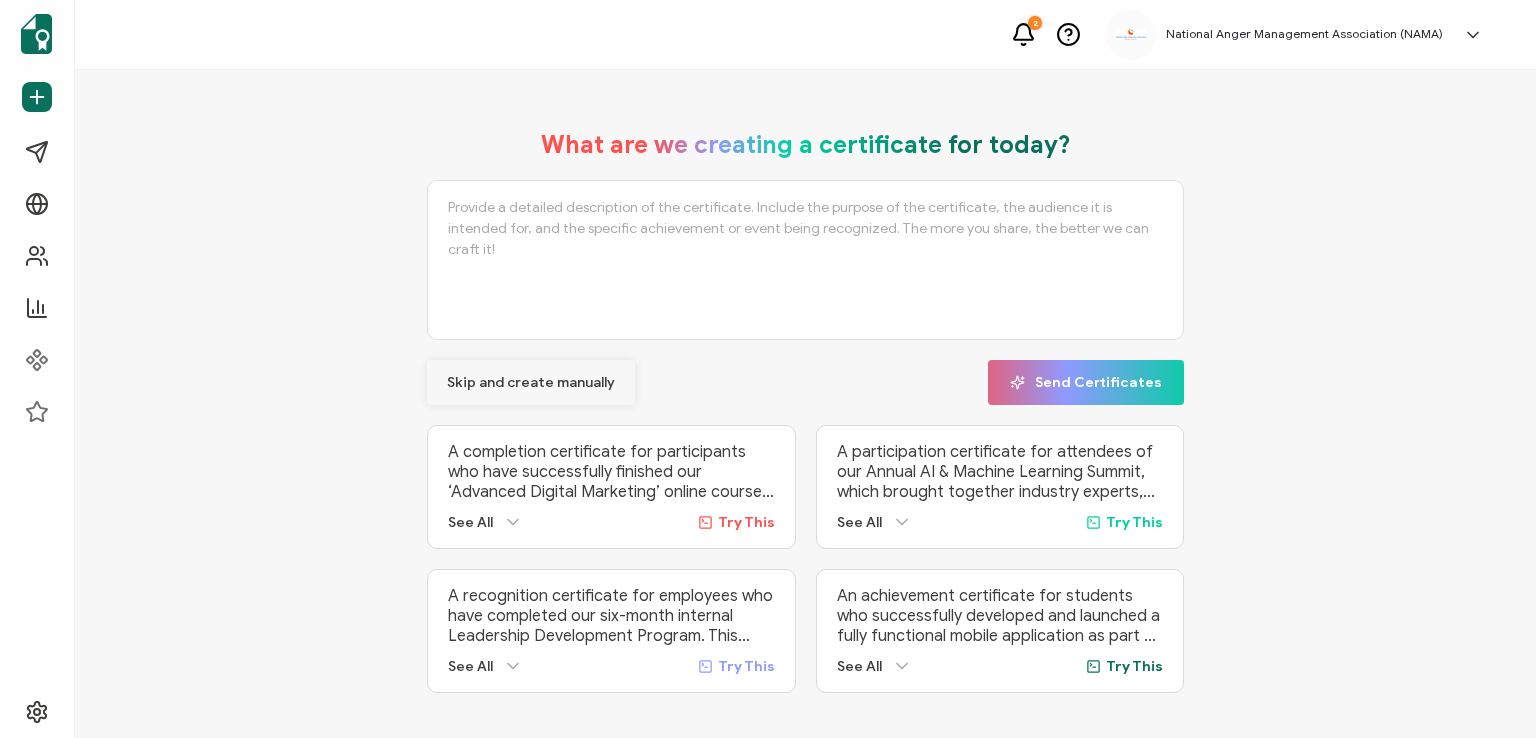 click on "Skip and create manually" at bounding box center [531, 383] 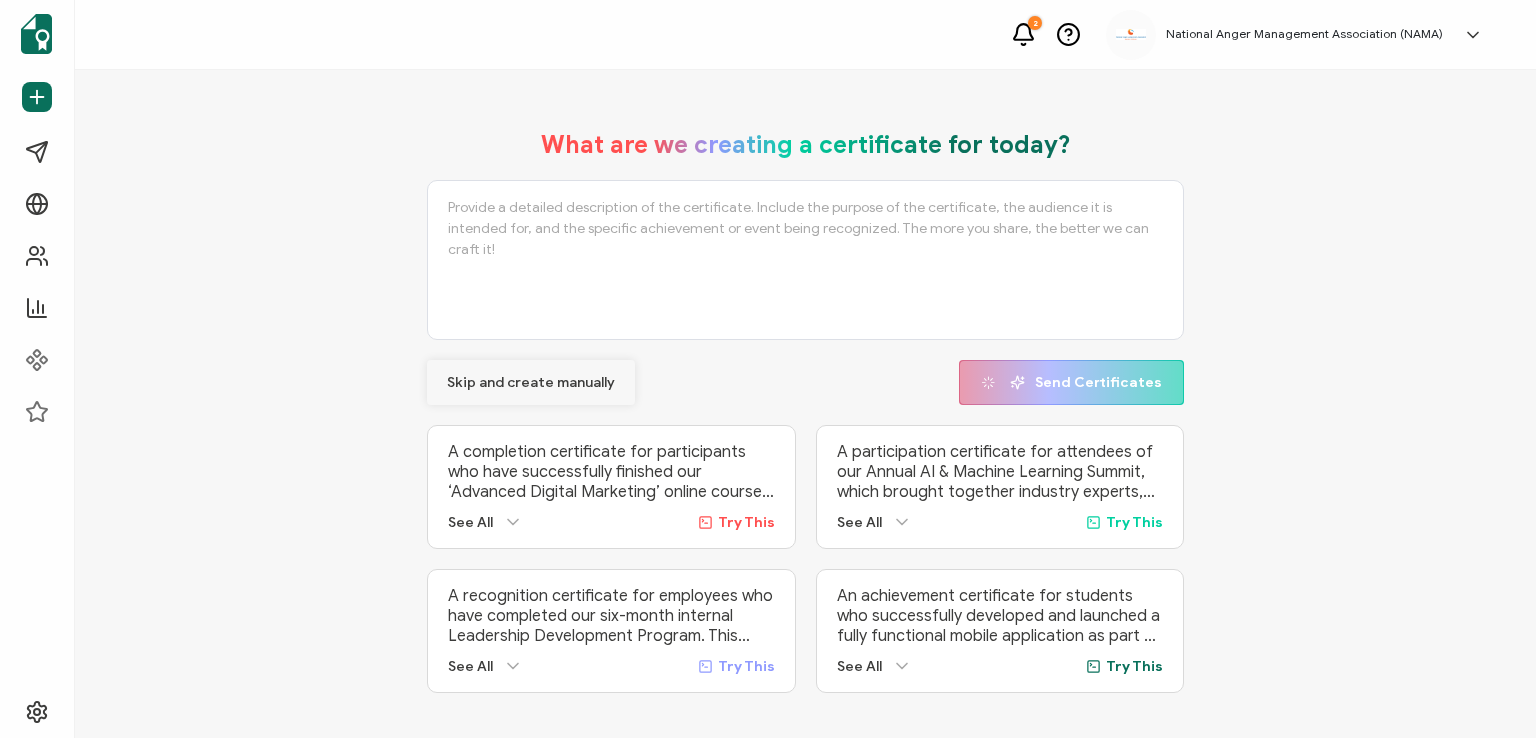 click on "Skip and create manually" at bounding box center (531, 383) 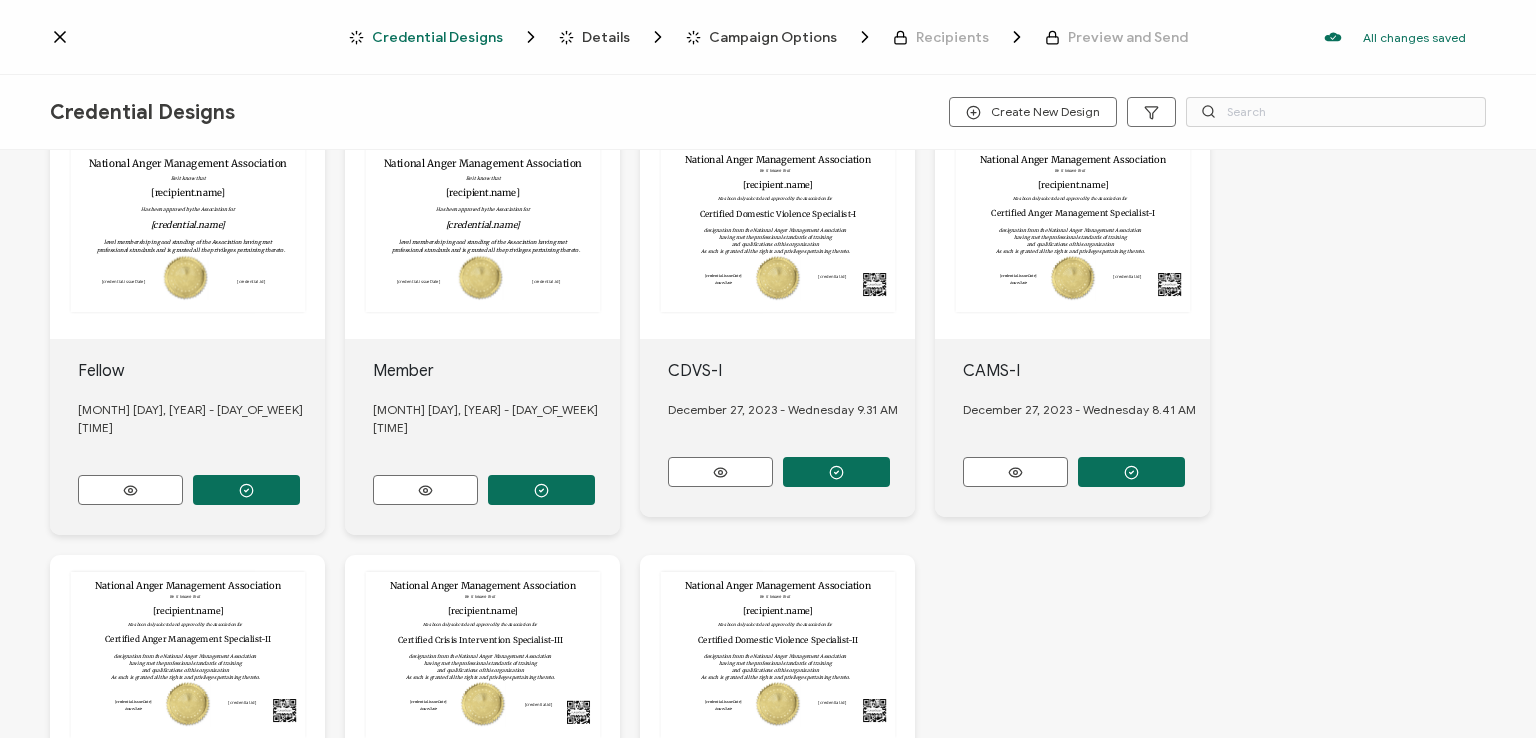 scroll, scrollTop: 763, scrollLeft: 0, axis: vertical 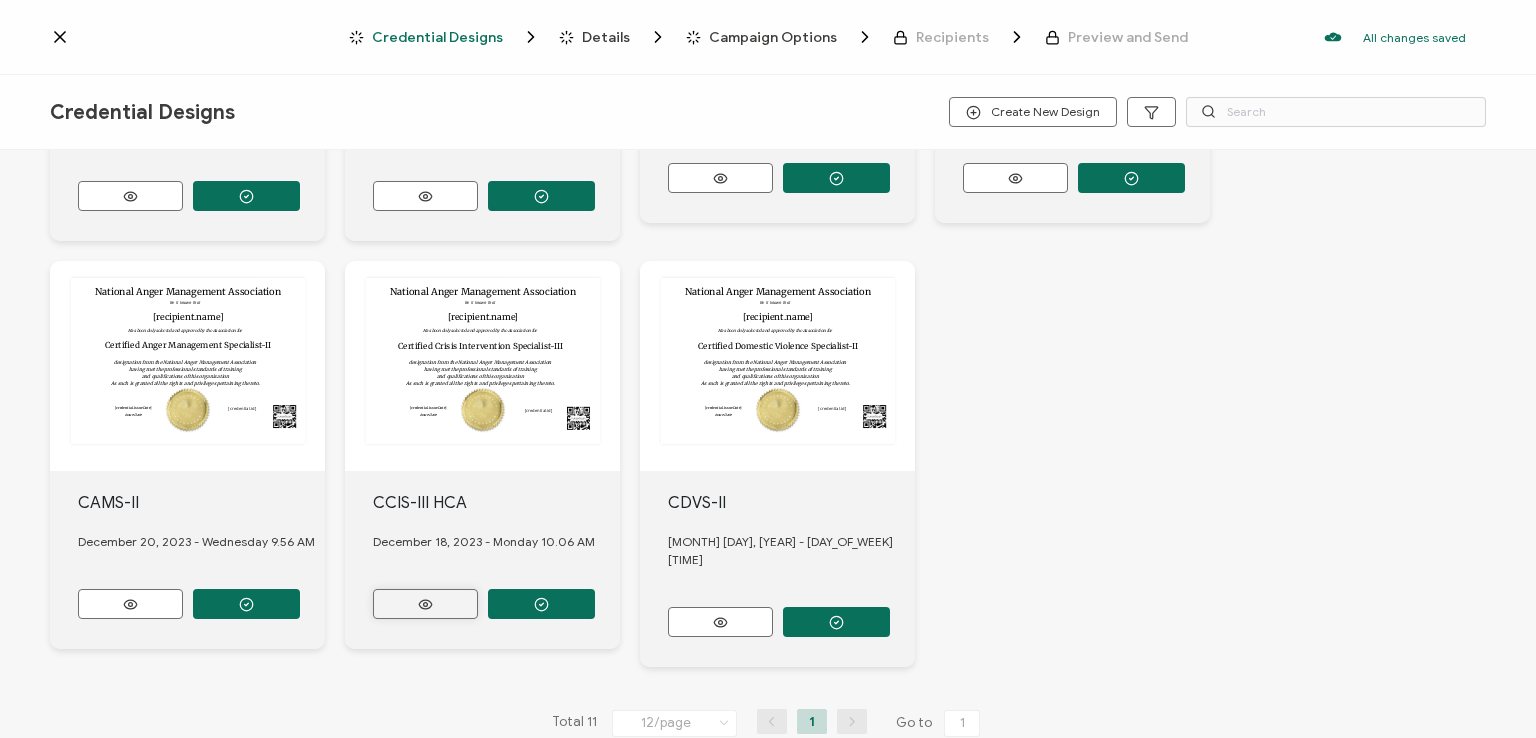 click 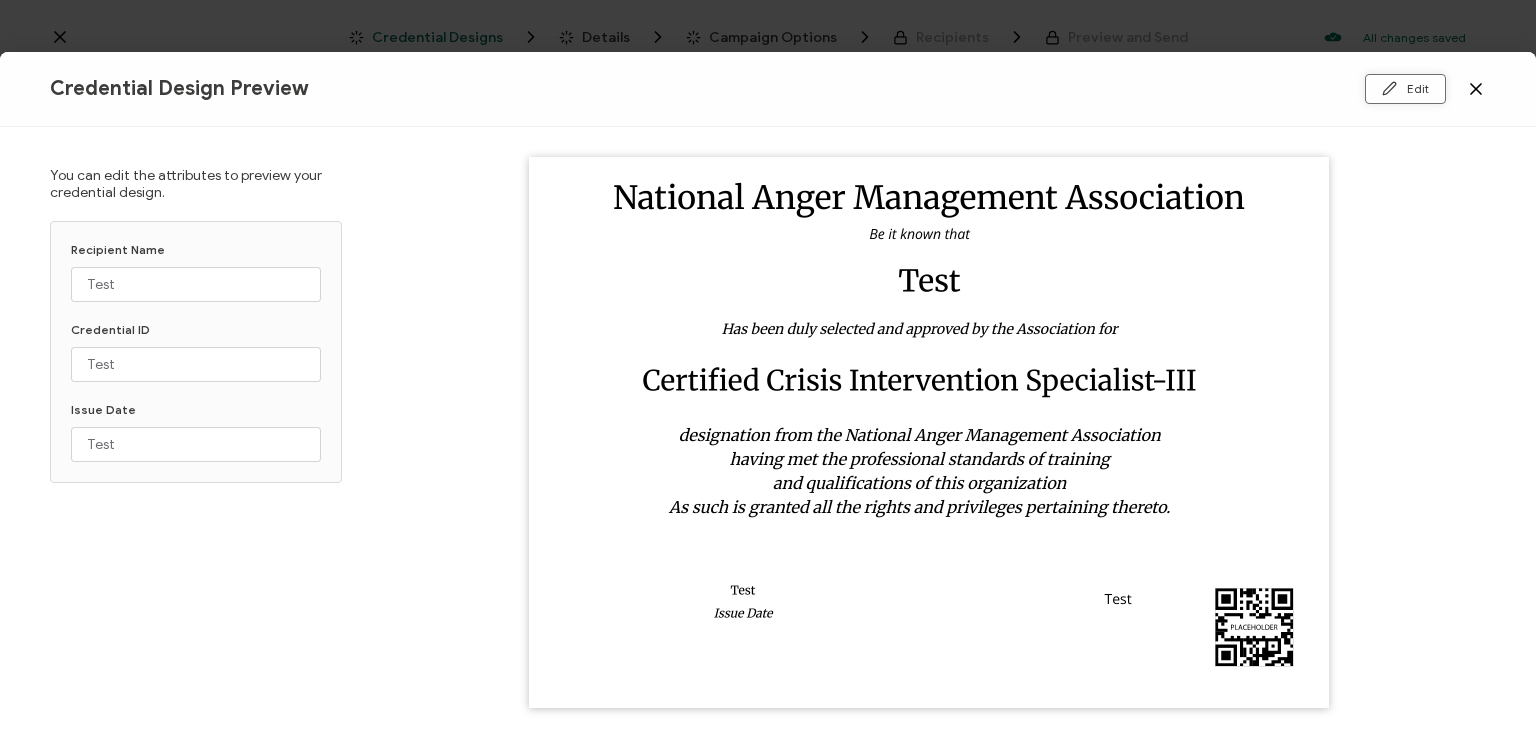 click on "Edit" at bounding box center [1405, 89] 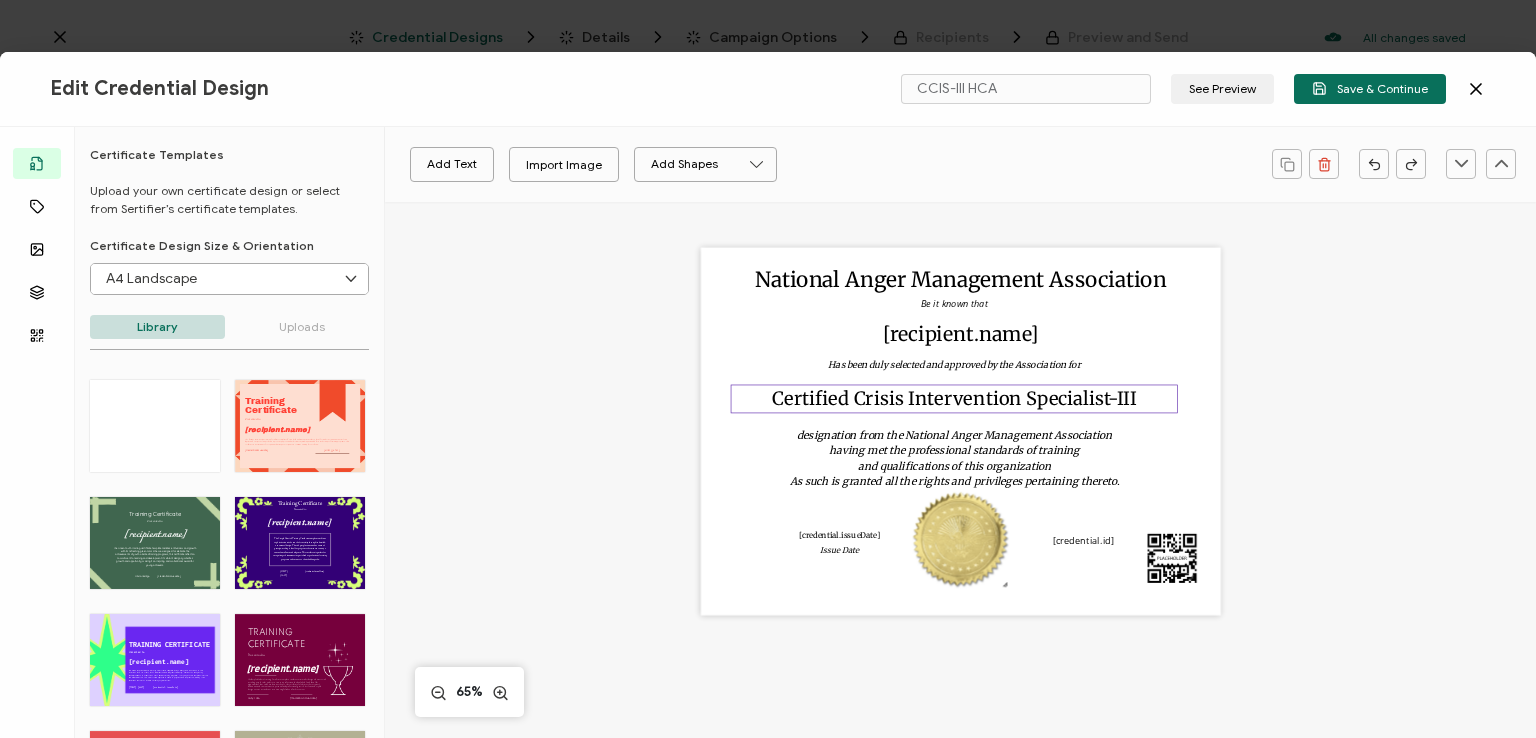 click on "Certified Crisis Intervention Specialist-III" at bounding box center (955, 398) 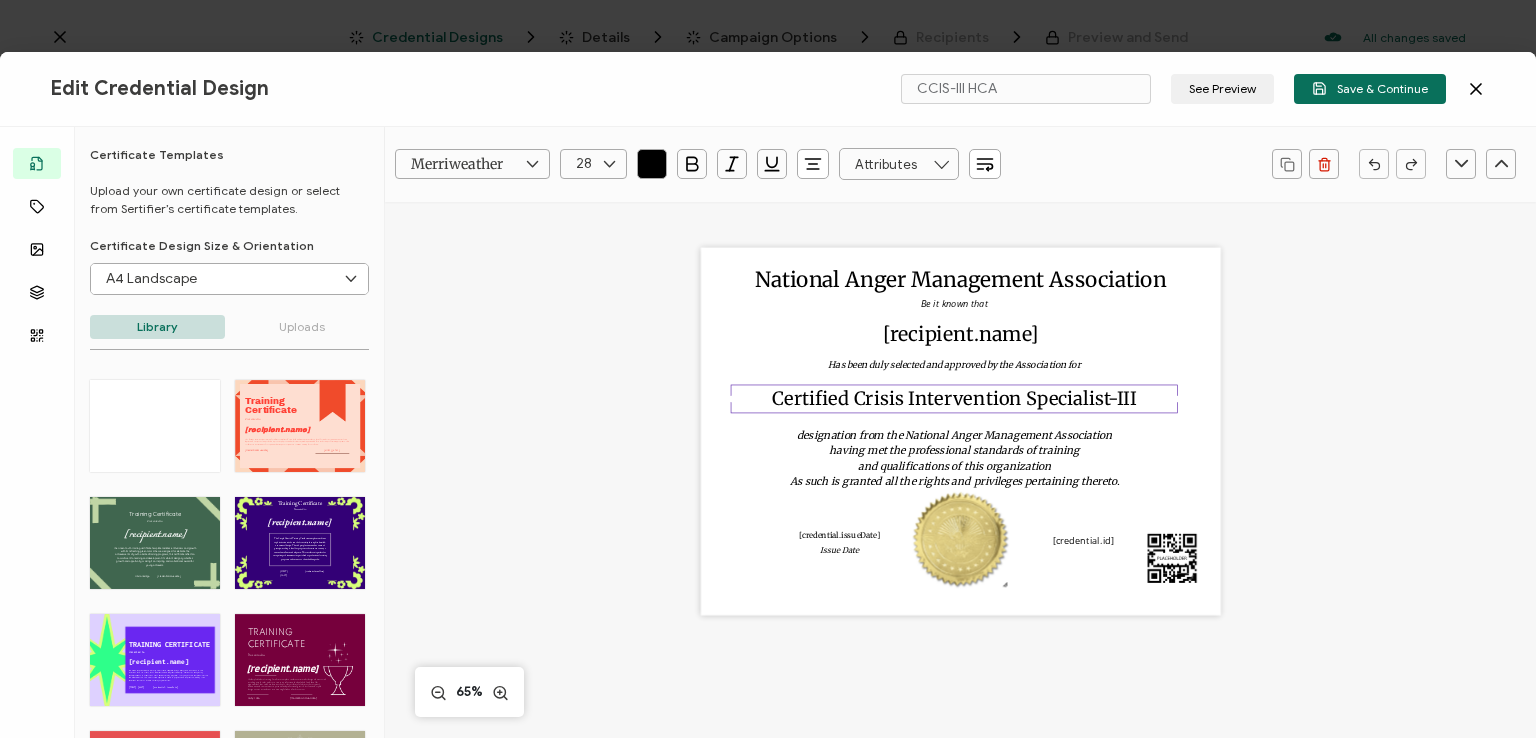 click on "Certified Crisis Intervention Specialist-III" at bounding box center (955, 398) 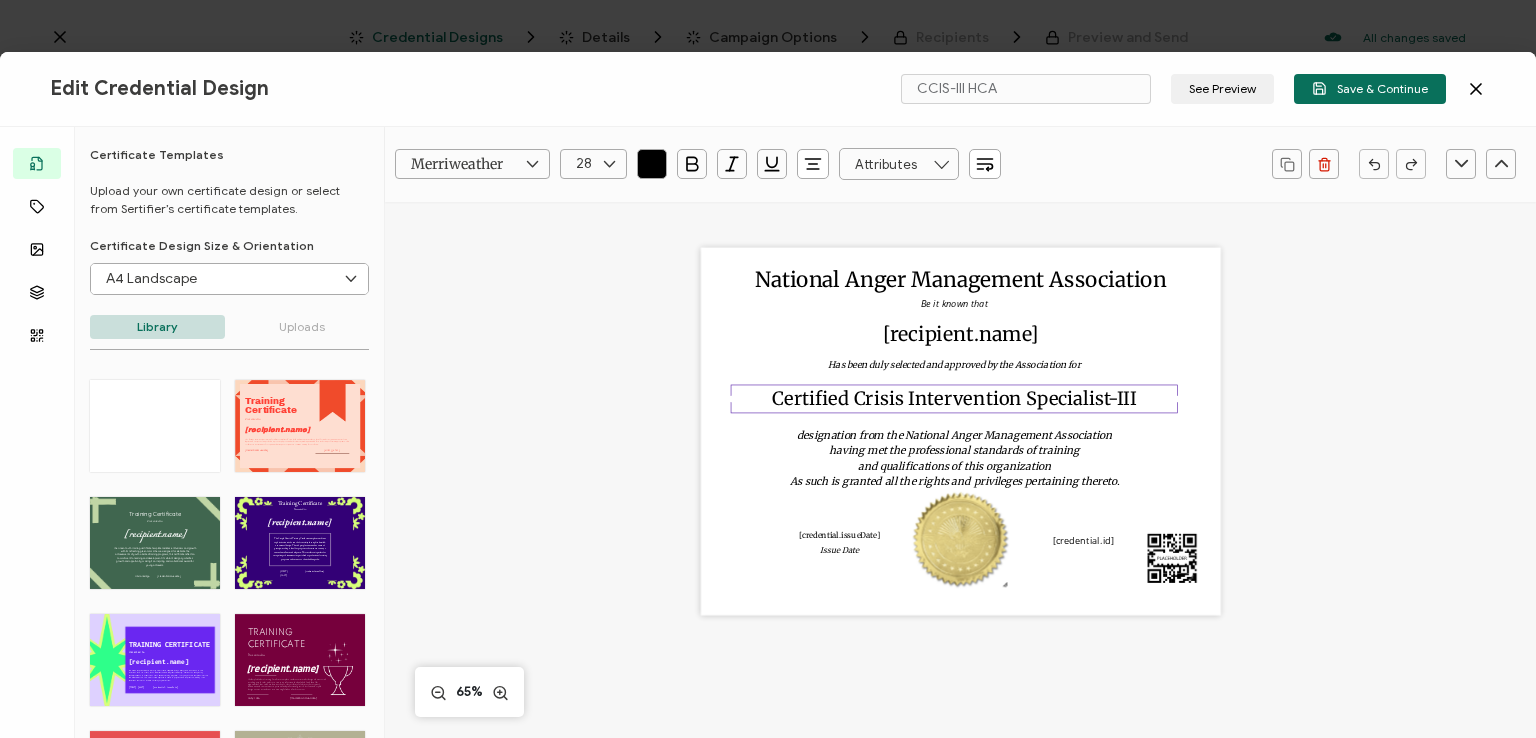 type 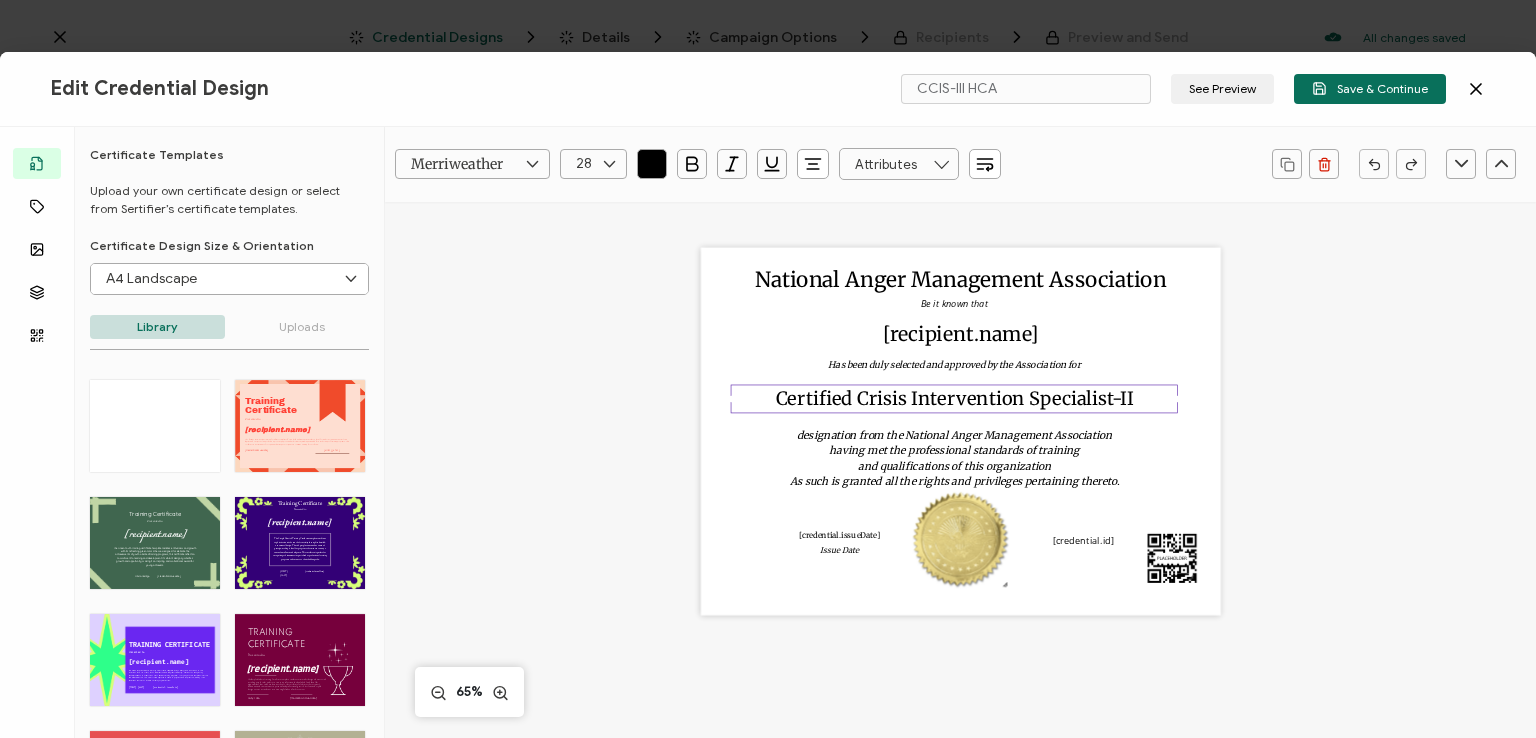 click on "National Anger Management Association         Be it known that         Has been duly selected and approved by the Association for         Certified Crisis Intervention Specialist-II         designation from the National Anger Management Association
having met the professional standards of training
and qualifications of this organization
As such is granted all the rights and privileges pertaining thereto.
Issue Date
The date the credential was issued. This will automatically update to the day the credential is sent.   [DATE]       The recipient’s full name, which will be automatically filled based on the information uploaded when adding recipients or lists.   [recipient.name]       A unique serial number automatically assigned to each credential by the system. It can be used by users to find and verify their credentials.   [credential.id]" at bounding box center (961, 431) 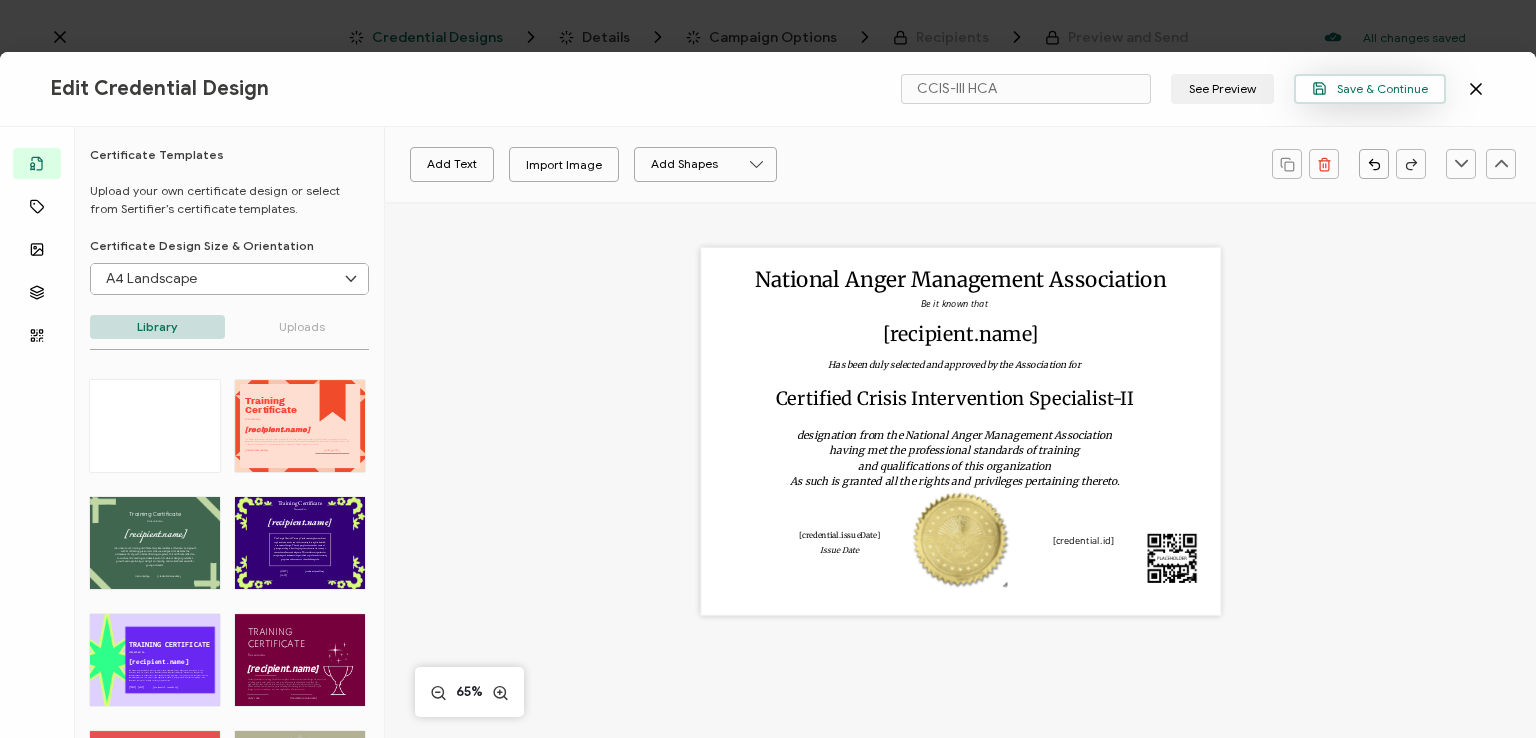 click on "Save & Continue" at bounding box center [1370, 88] 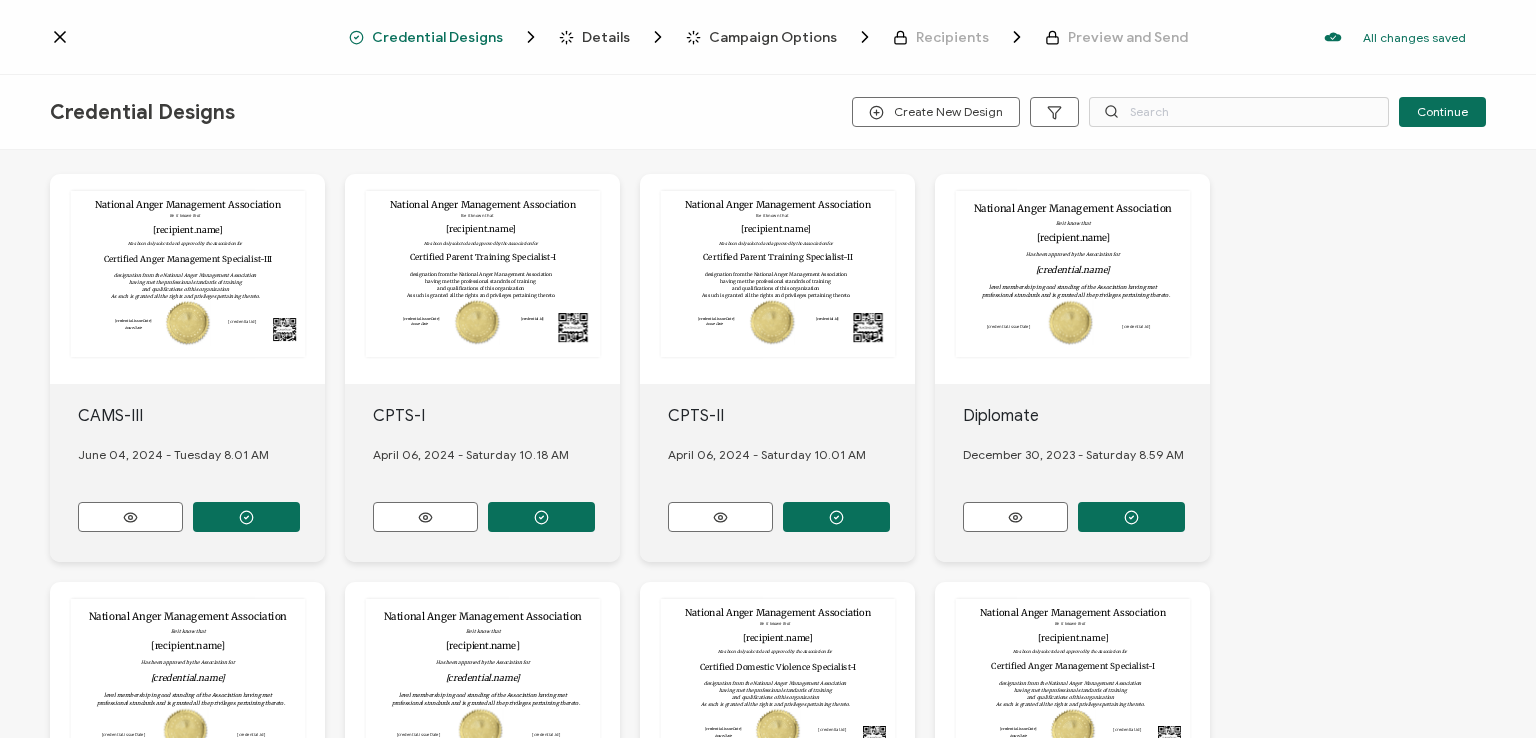 scroll, scrollTop: 880, scrollLeft: 0, axis: vertical 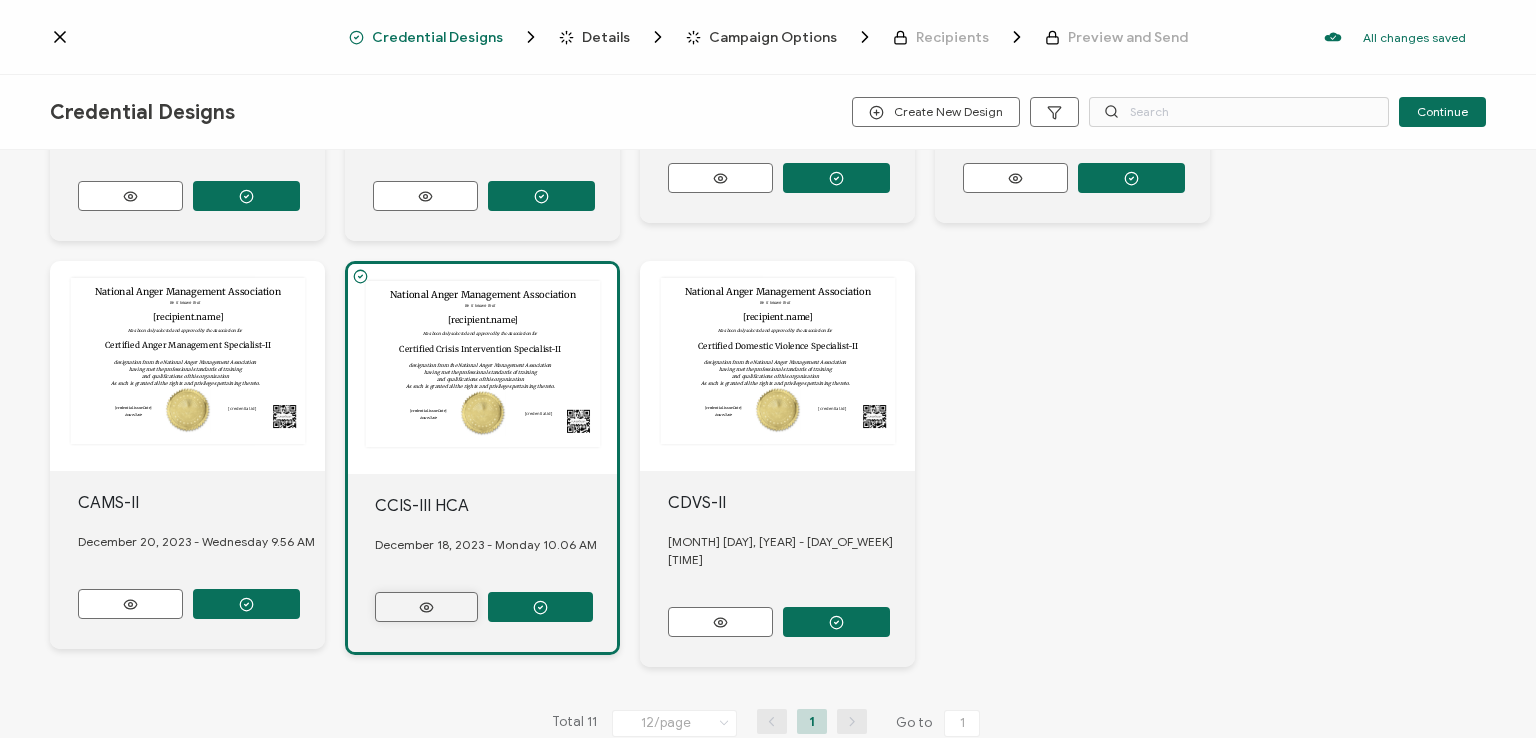 click 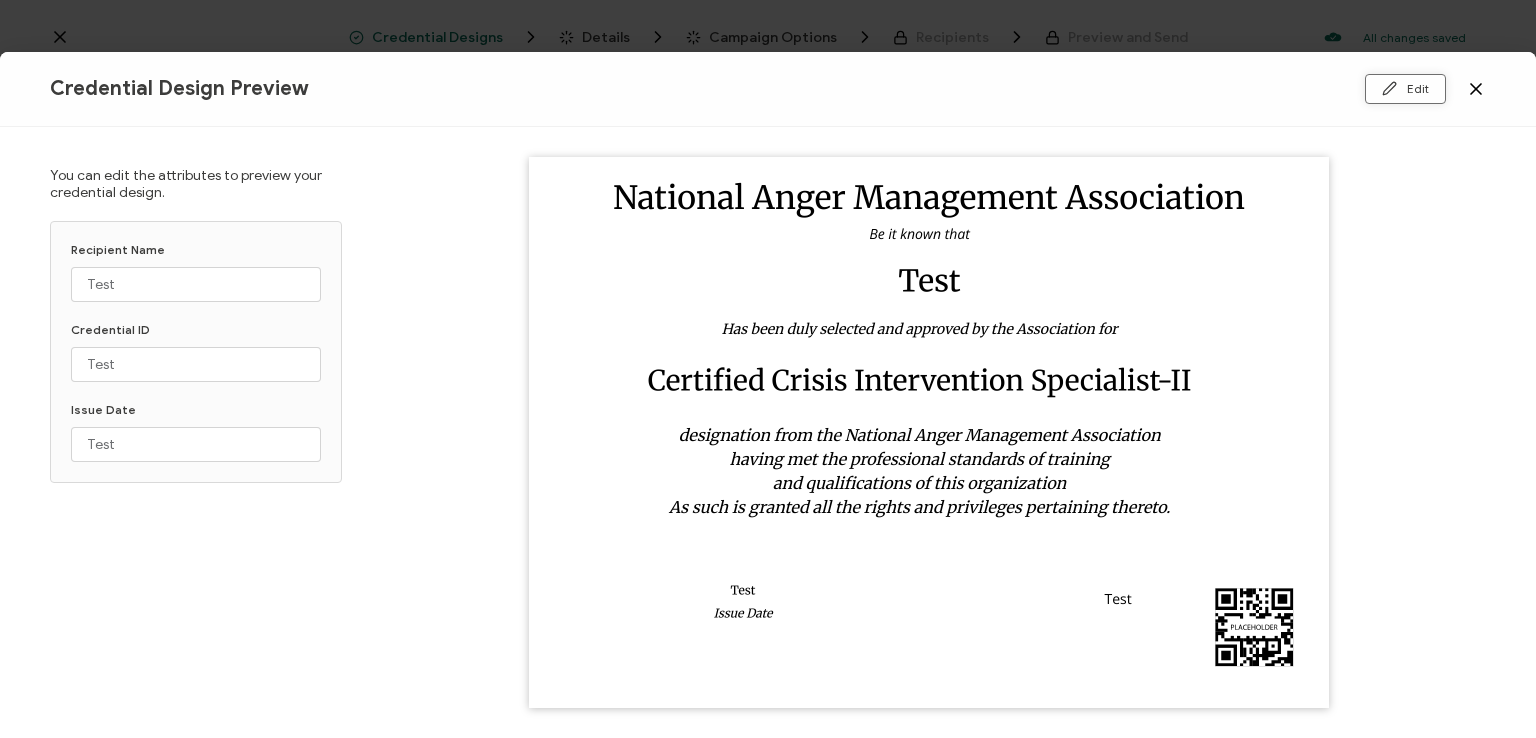 click on "Edit" at bounding box center (1405, 89) 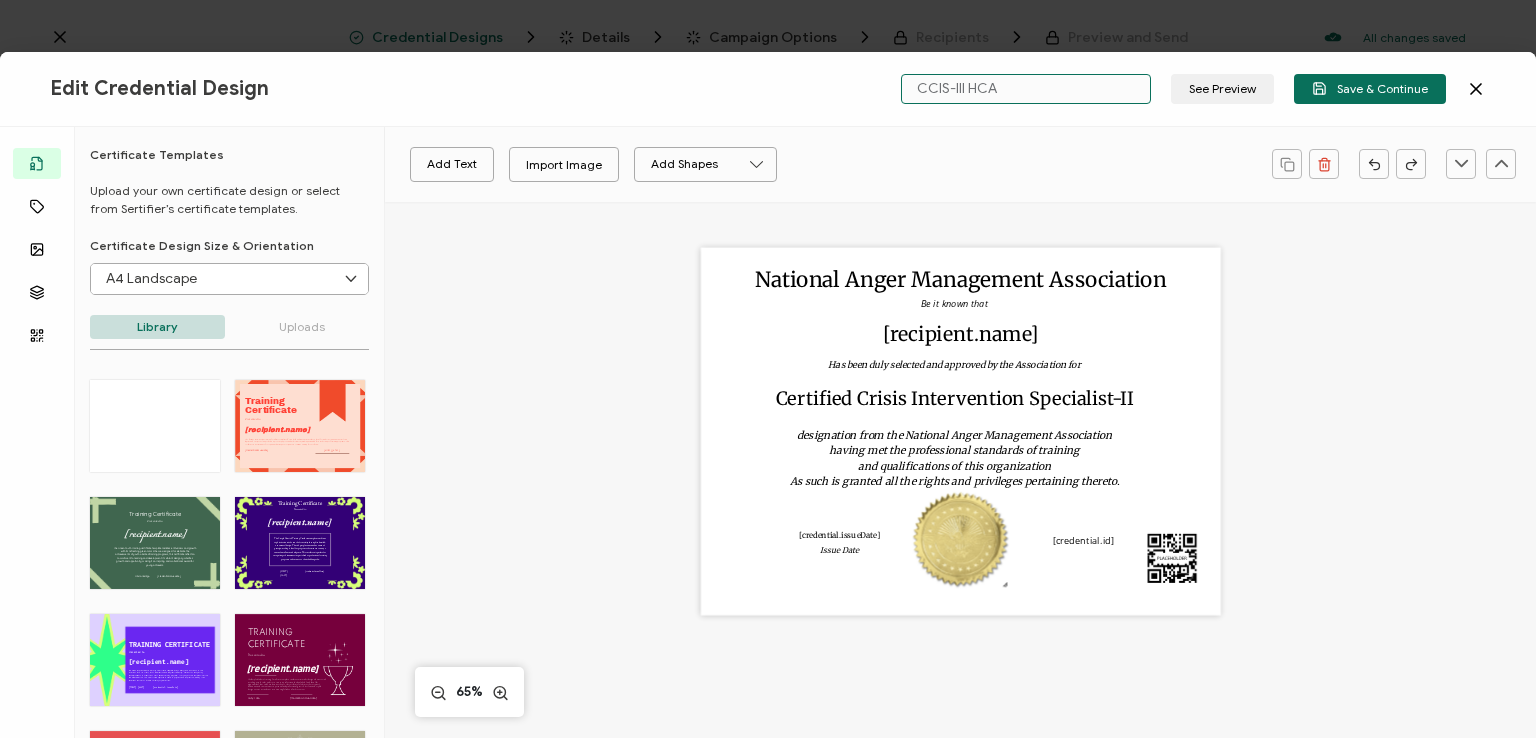 click on "CCIS-III HCA" at bounding box center [1026, 89] 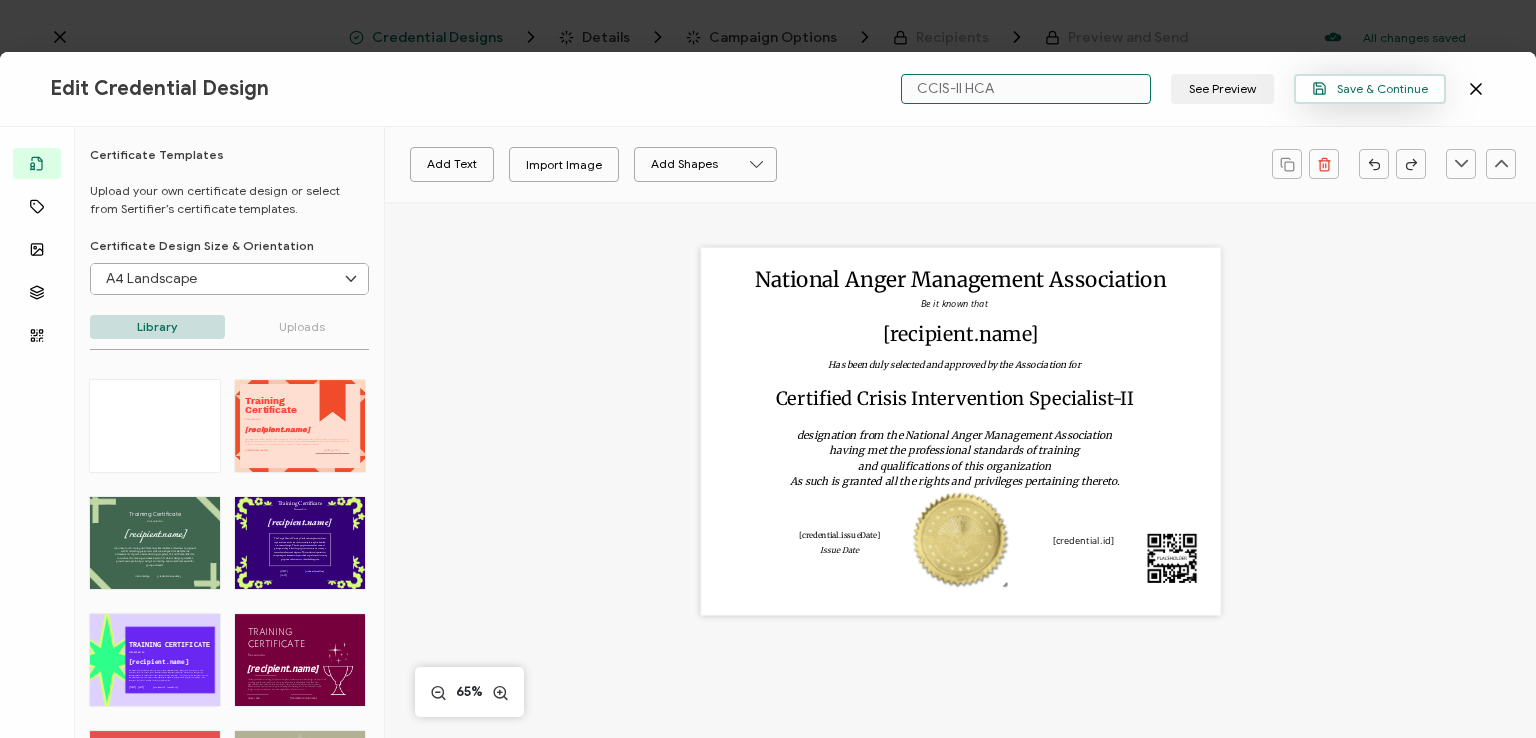type on "CCIS-II HCA" 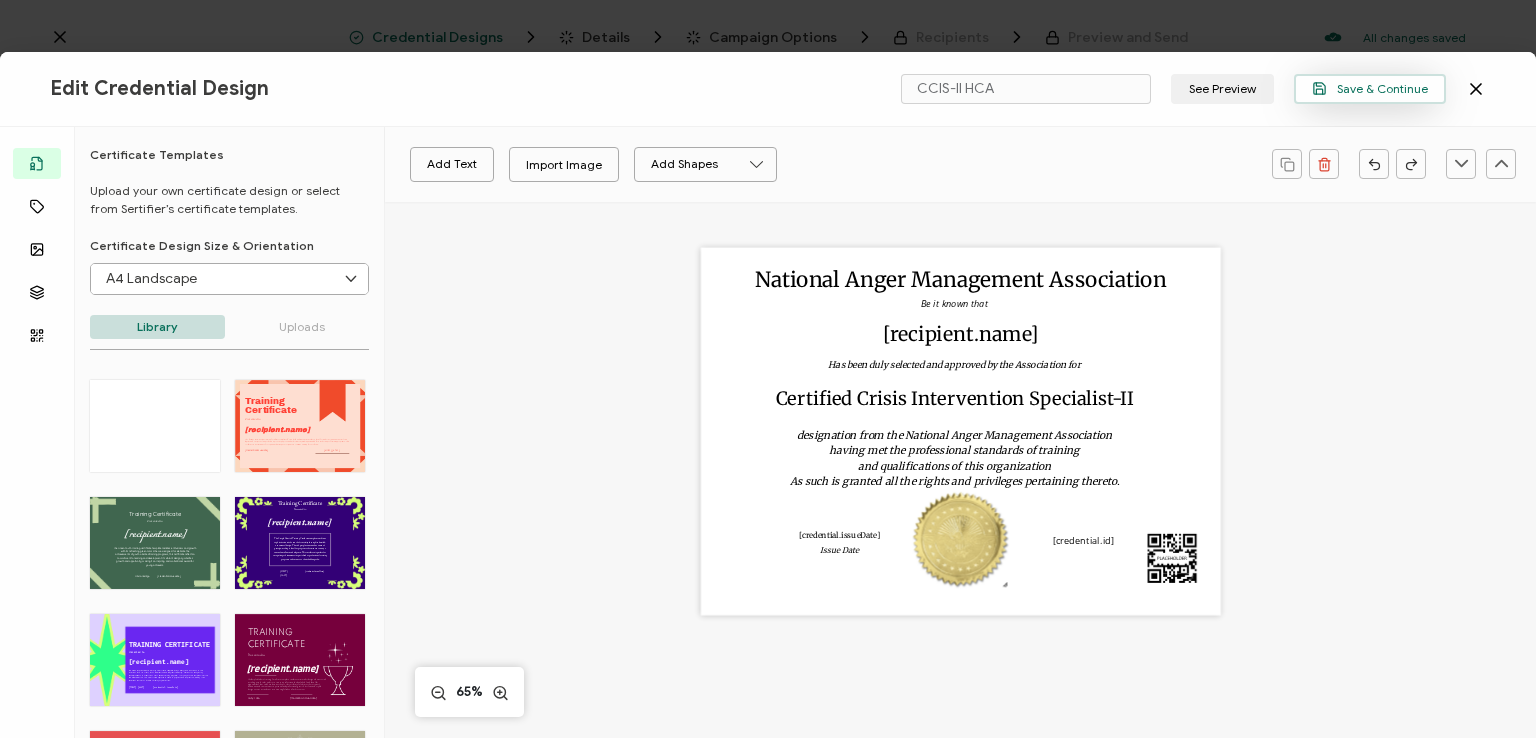 click on "Save & Continue" at bounding box center [1370, 88] 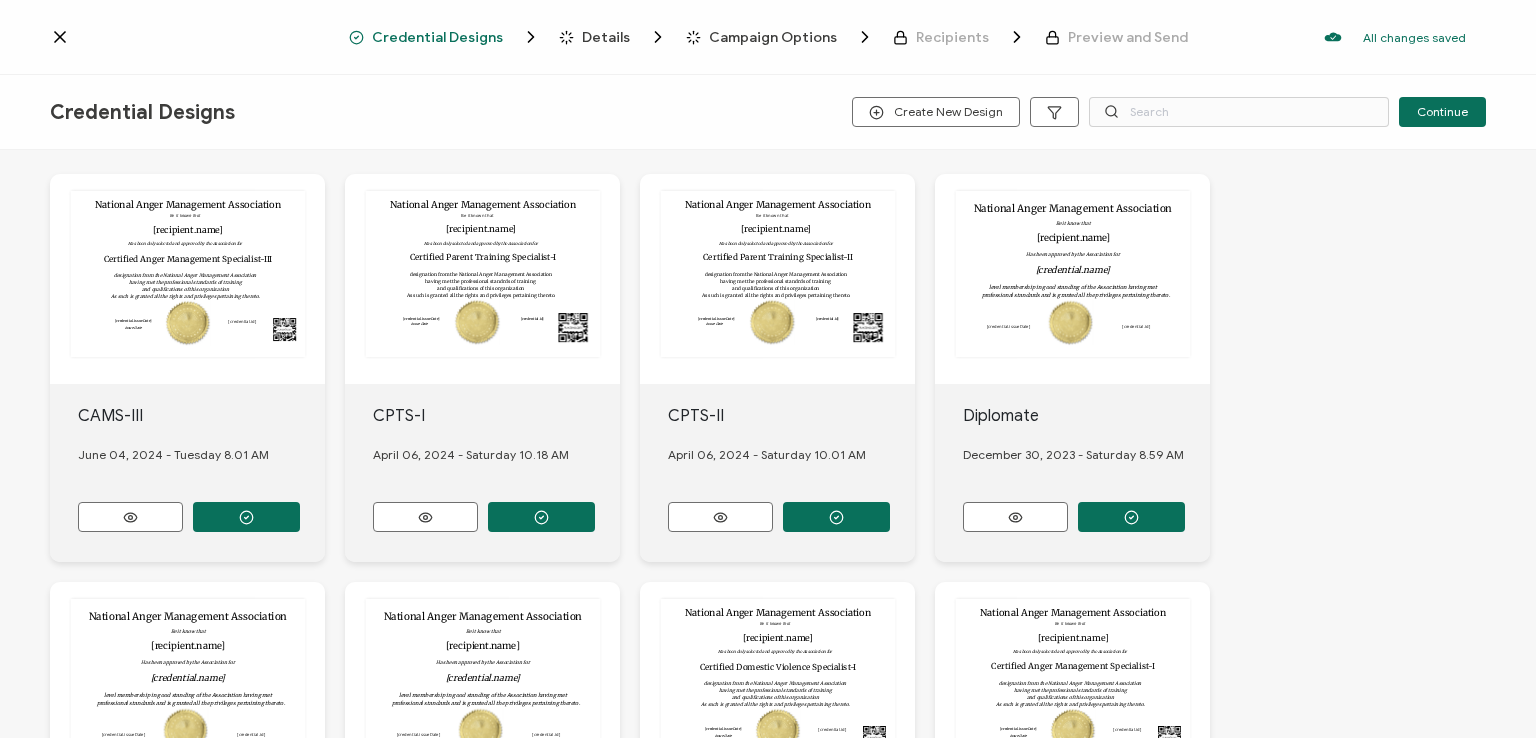 scroll, scrollTop: 880, scrollLeft: 0, axis: vertical 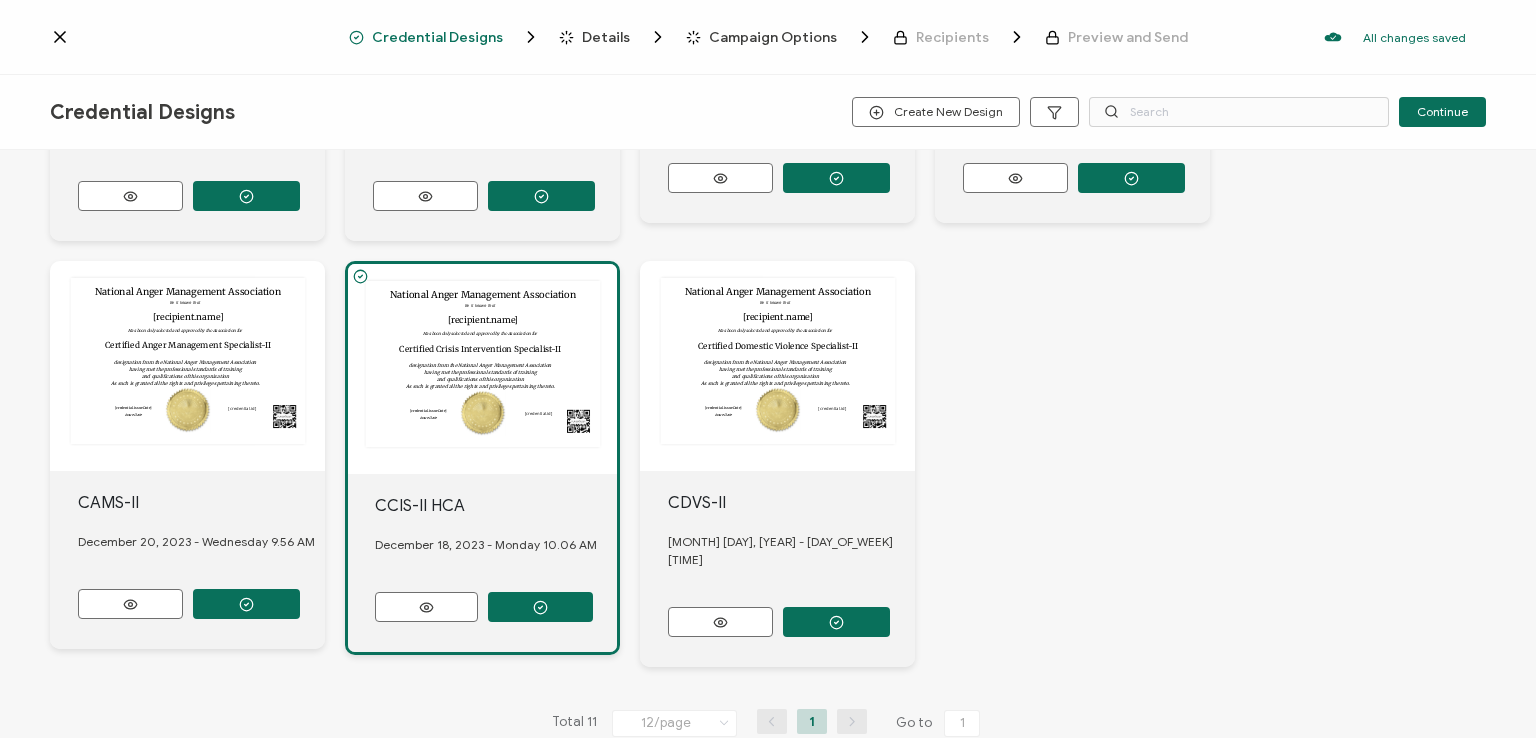 click 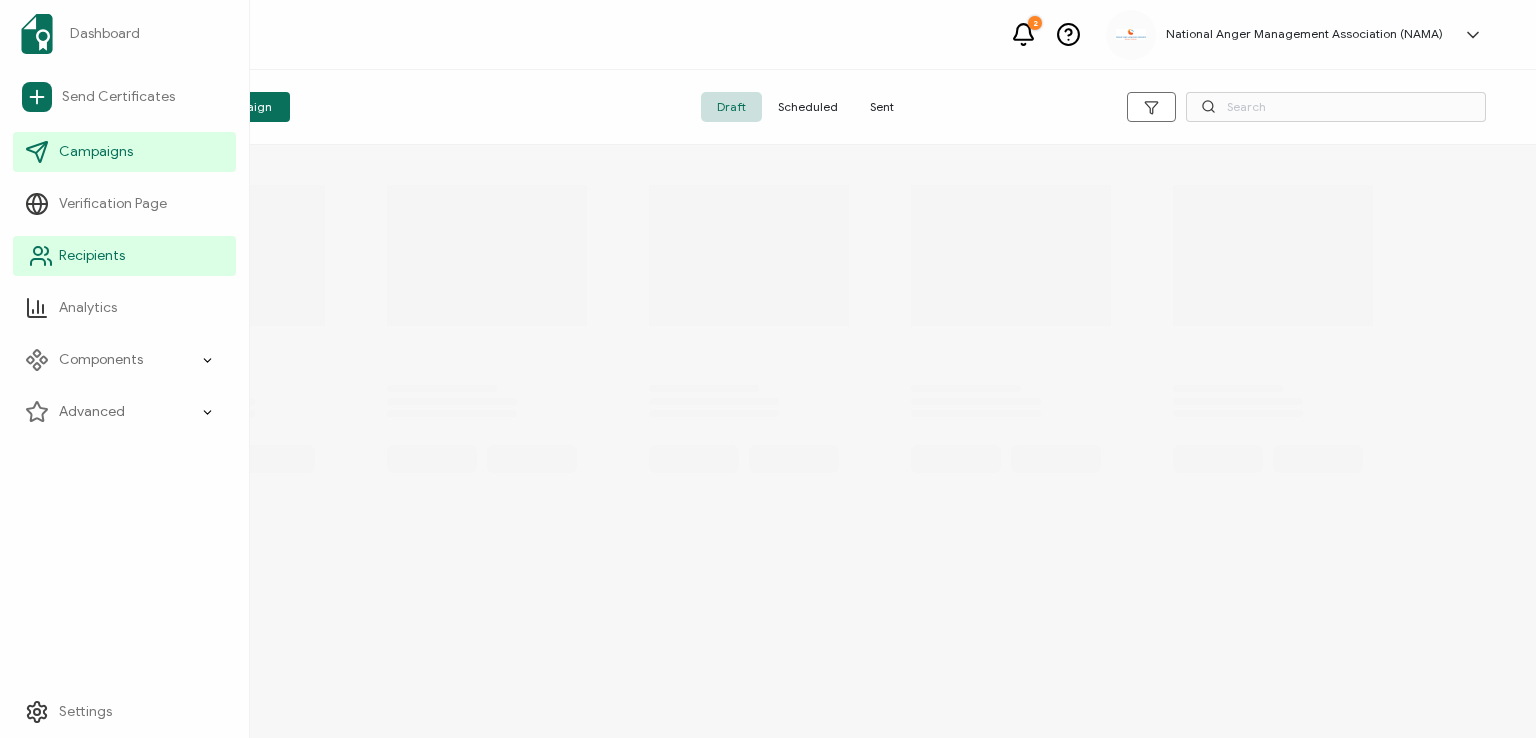 click on "Recipients" at bounding box center (92, 256) 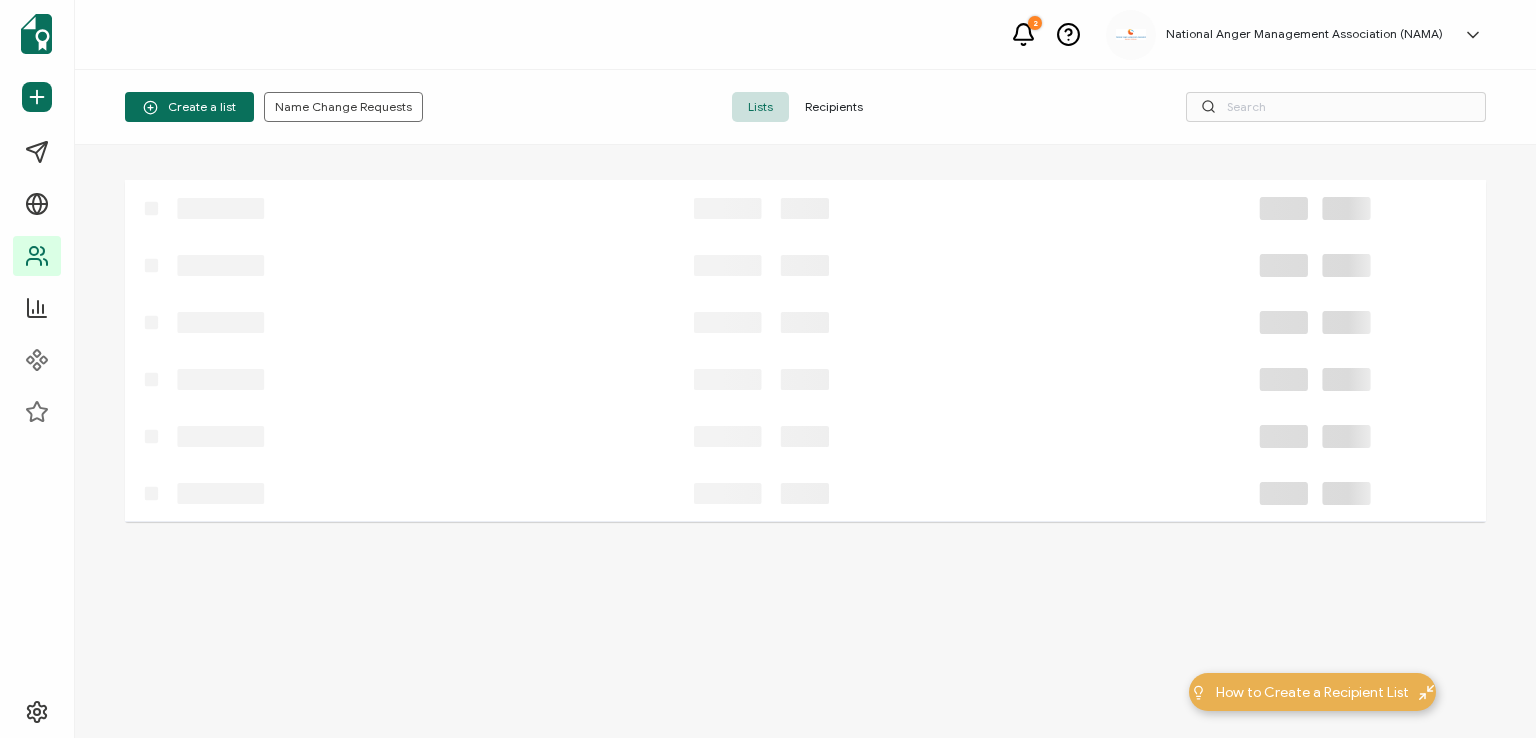click on "Recipients" at bounding box center [834, 107] 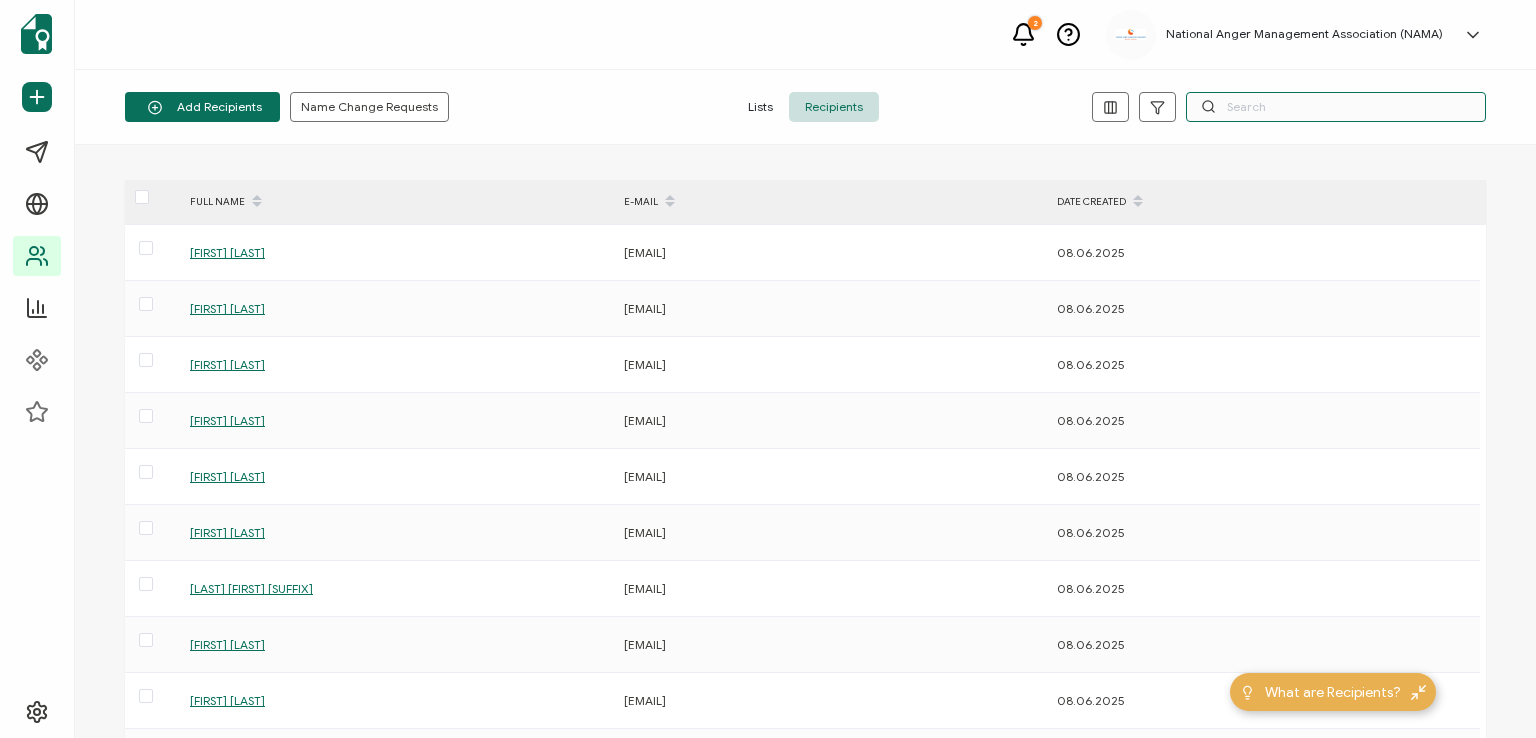 paste on "[LAST]" 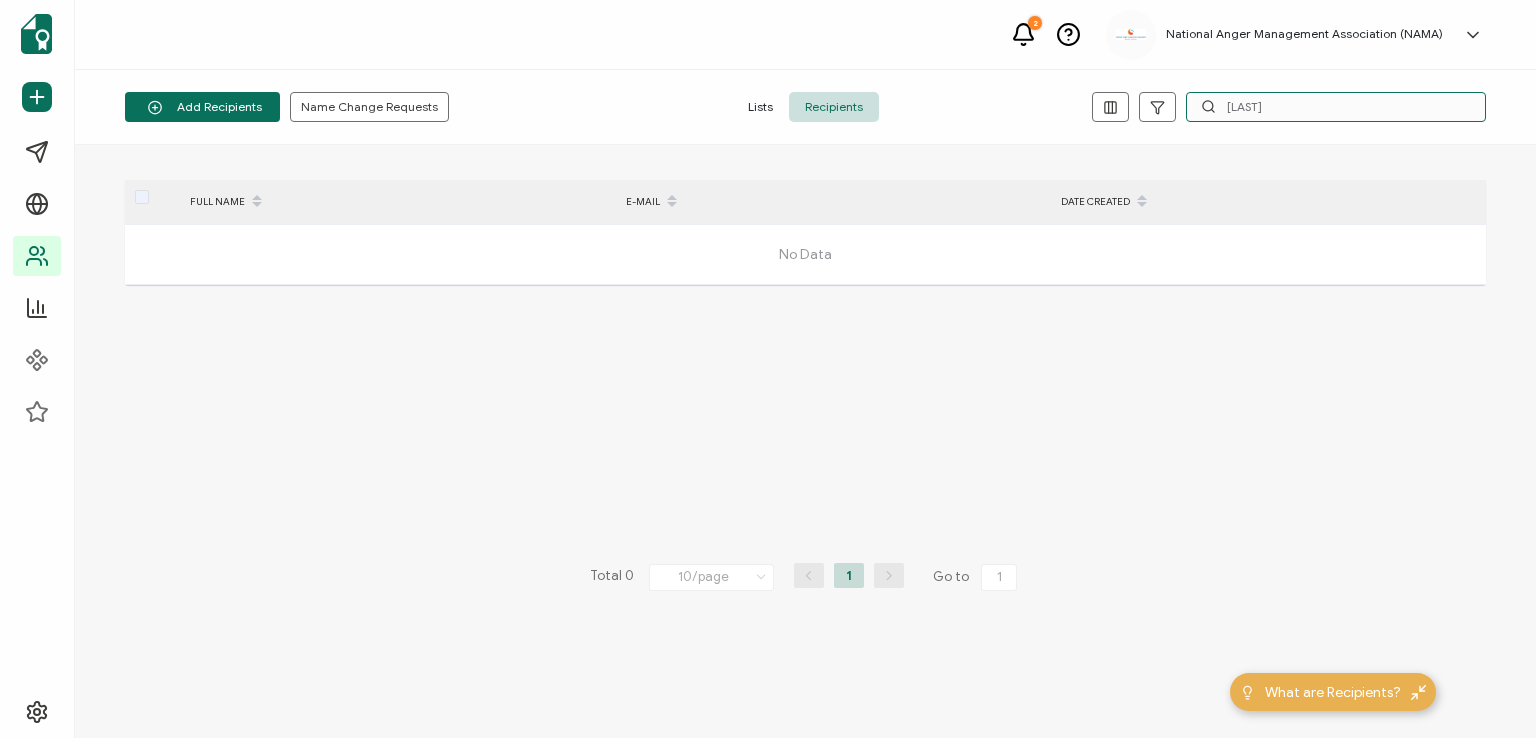 type on "[LAST]" 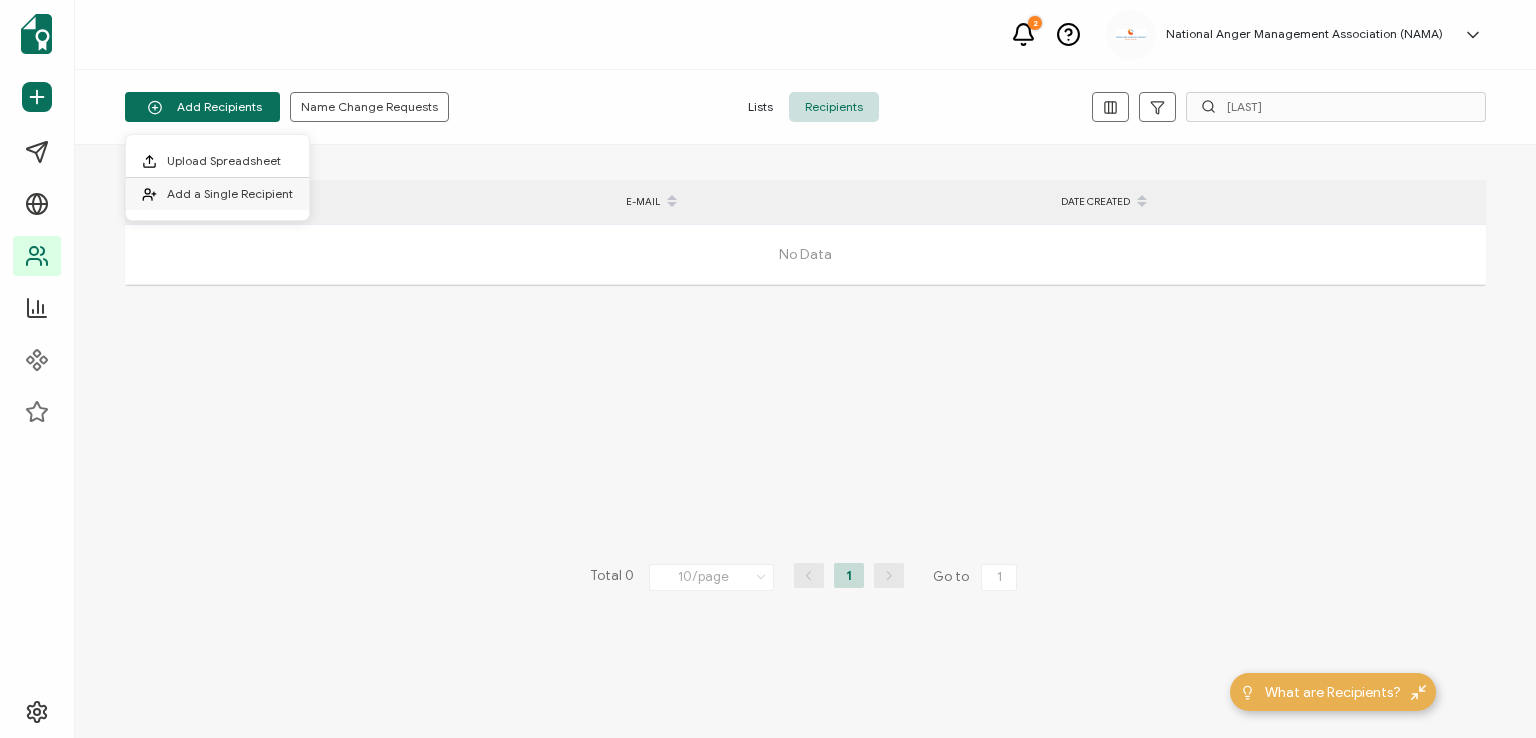 click on "Add a Single Recipient" at bounding box center [230, 193] 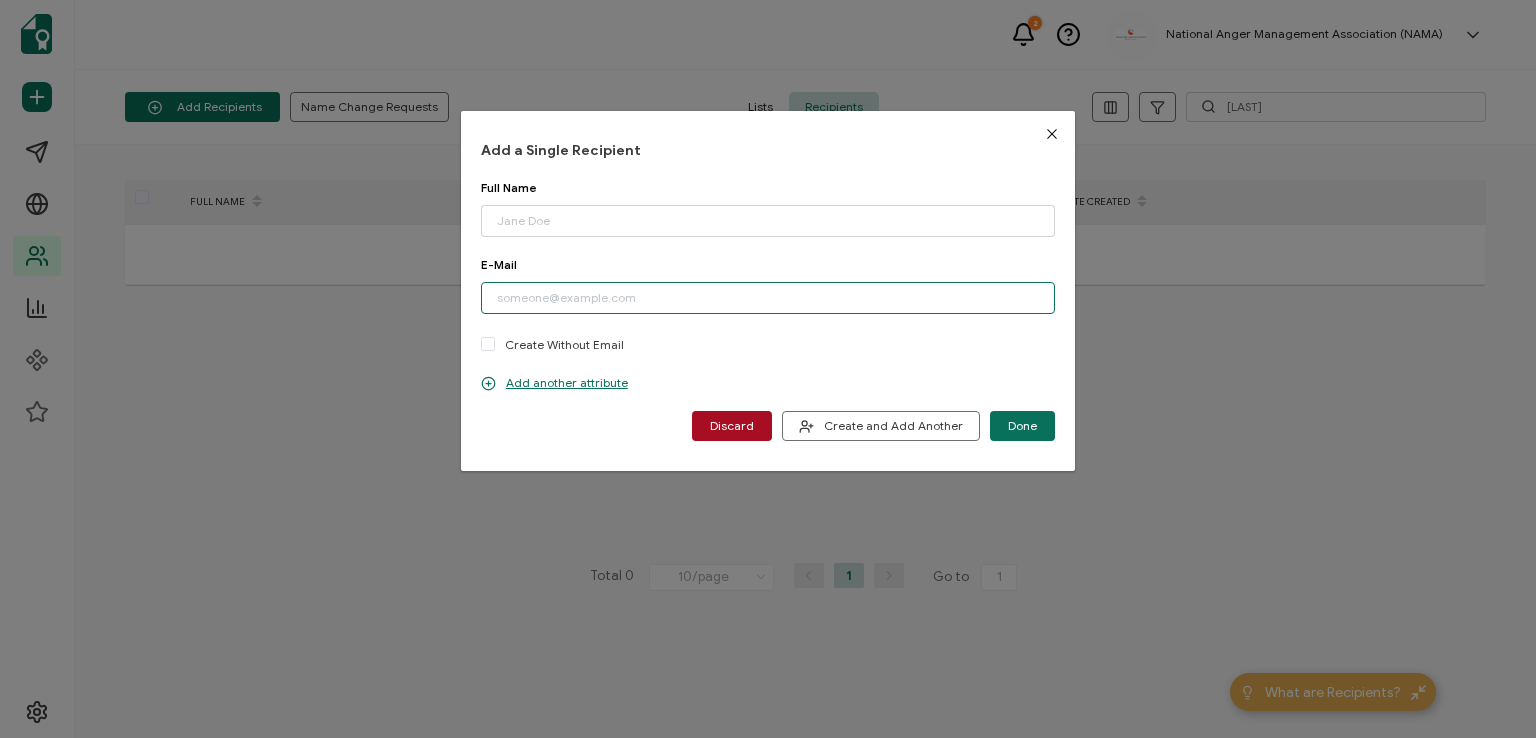 paste on "[EMAIL]" 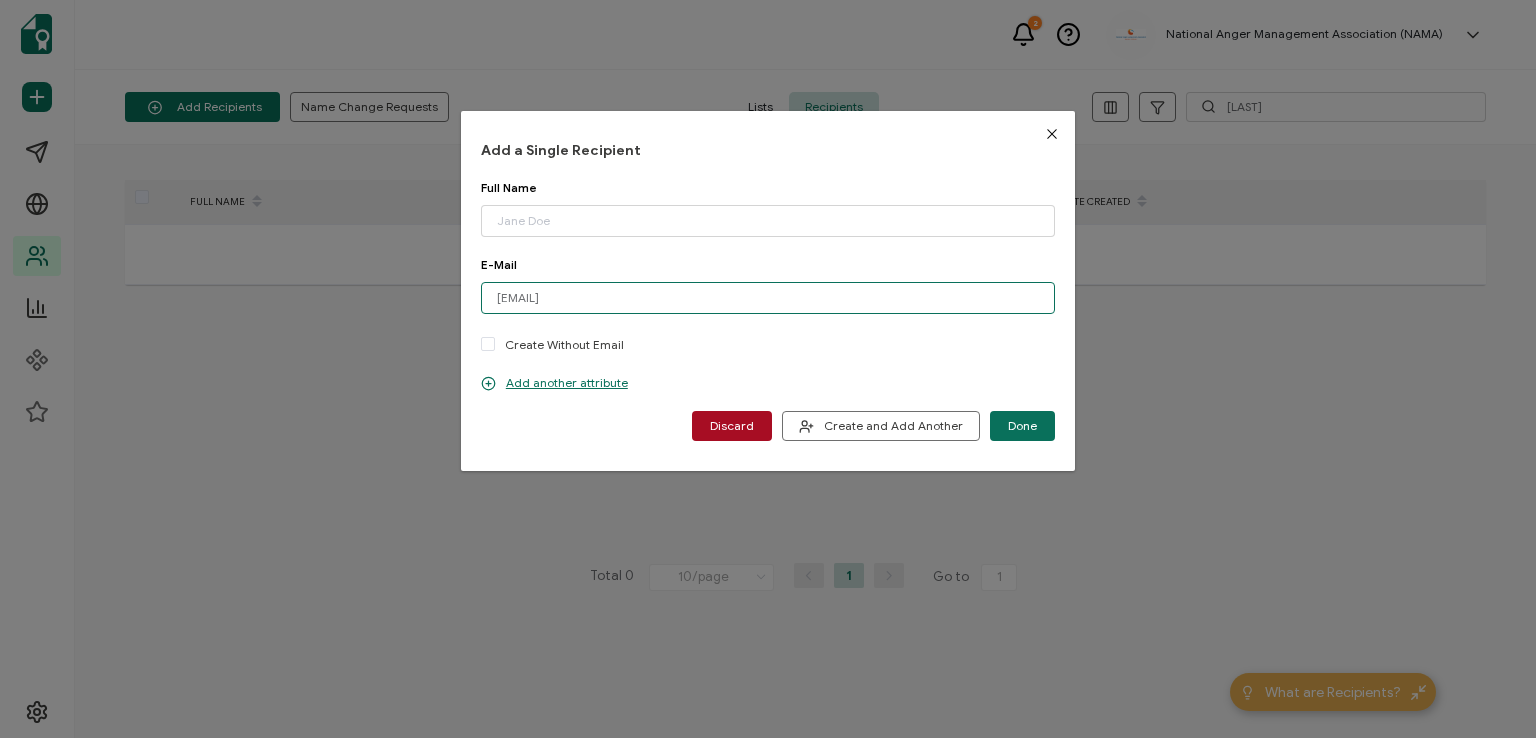 type on "[EMAIL]" 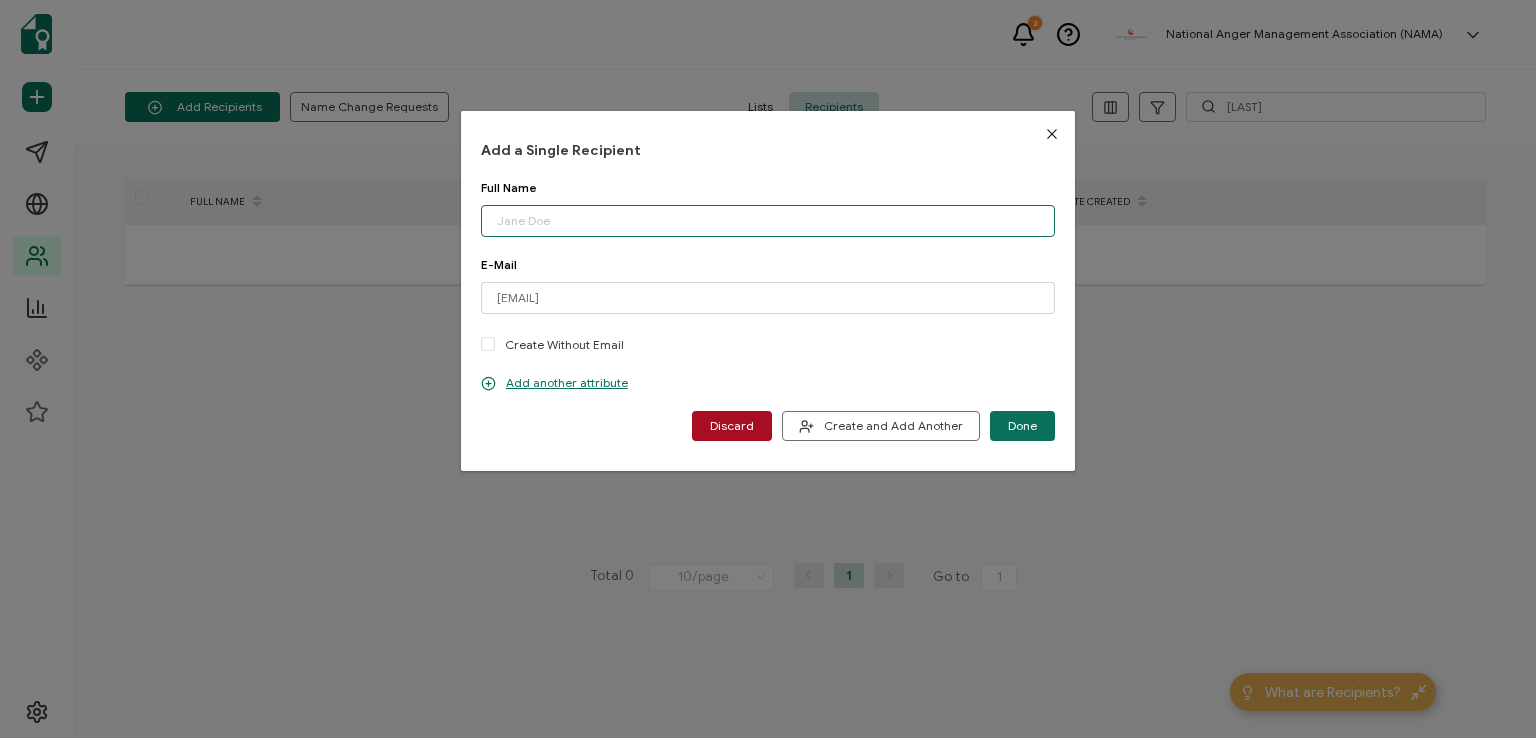 paste on "[FIRST] [LAST]" 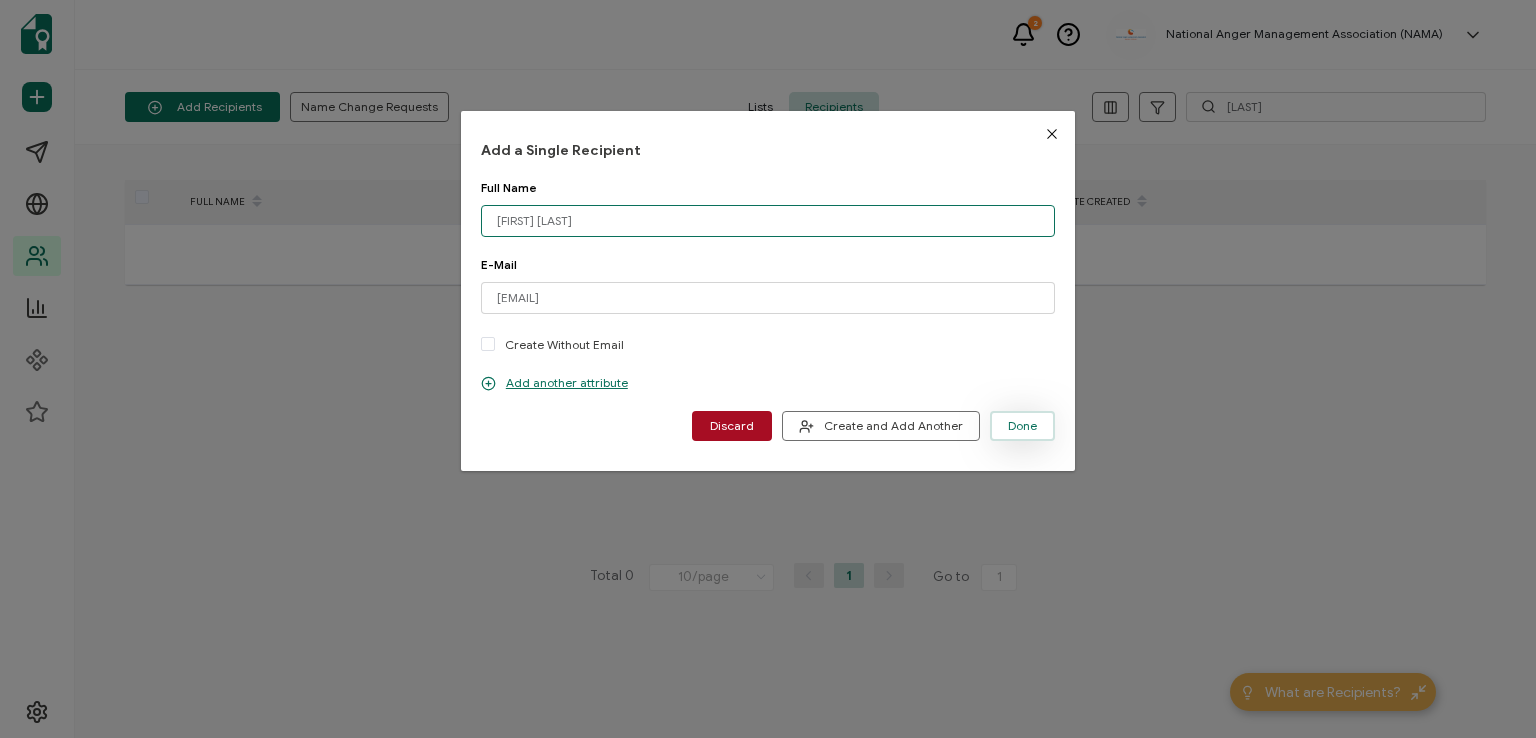 type on "[FIRST] [LAST]" 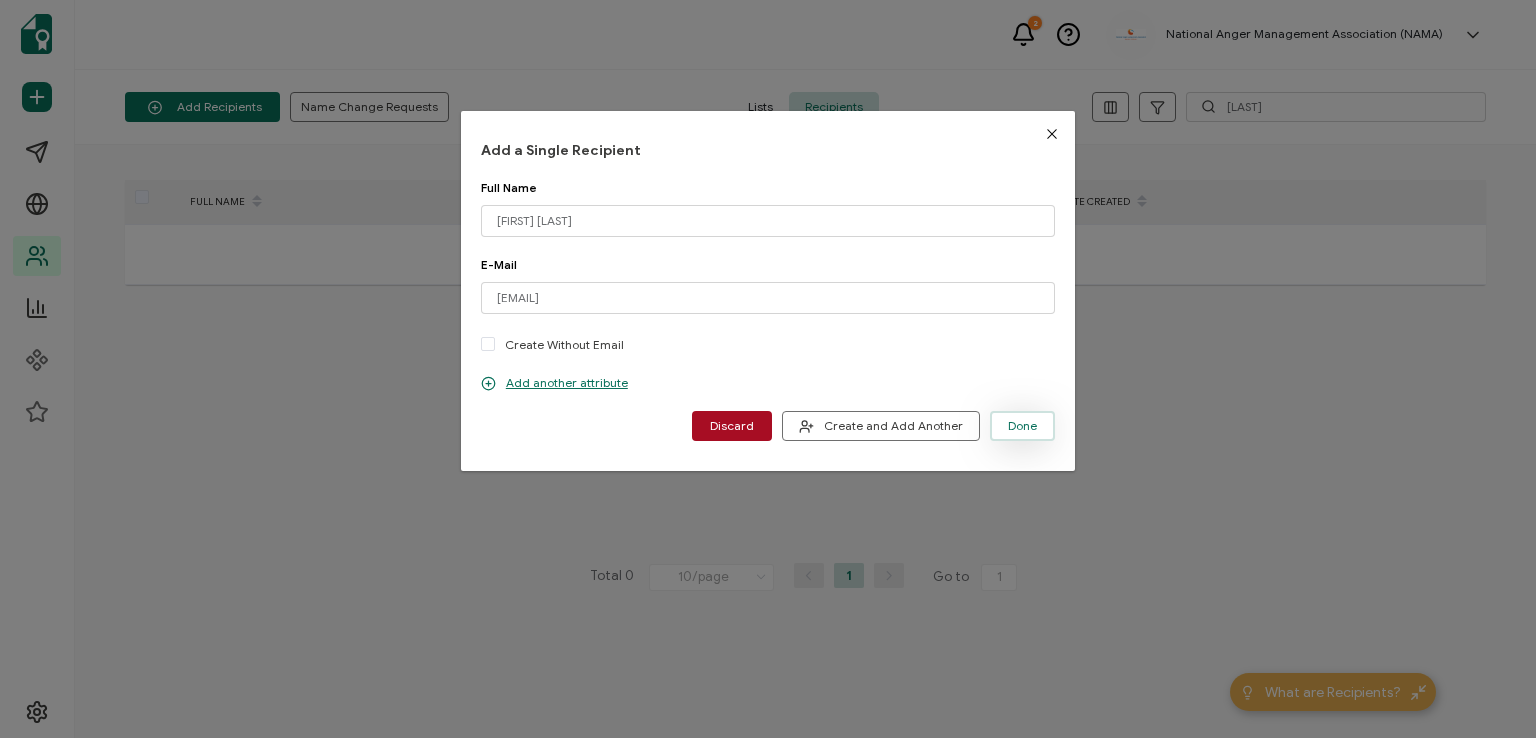 click on "Done" at bounding box center [1022, 426] 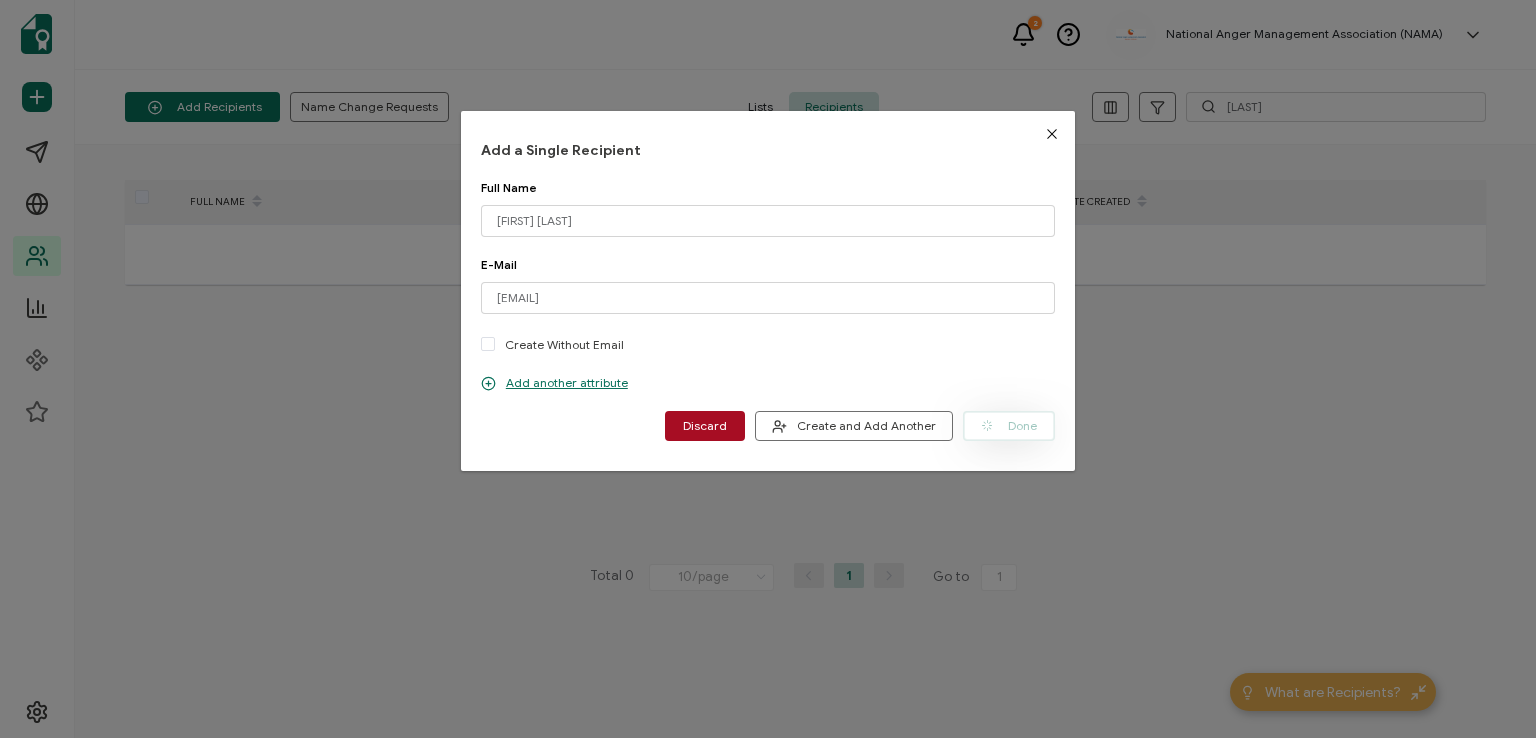 type 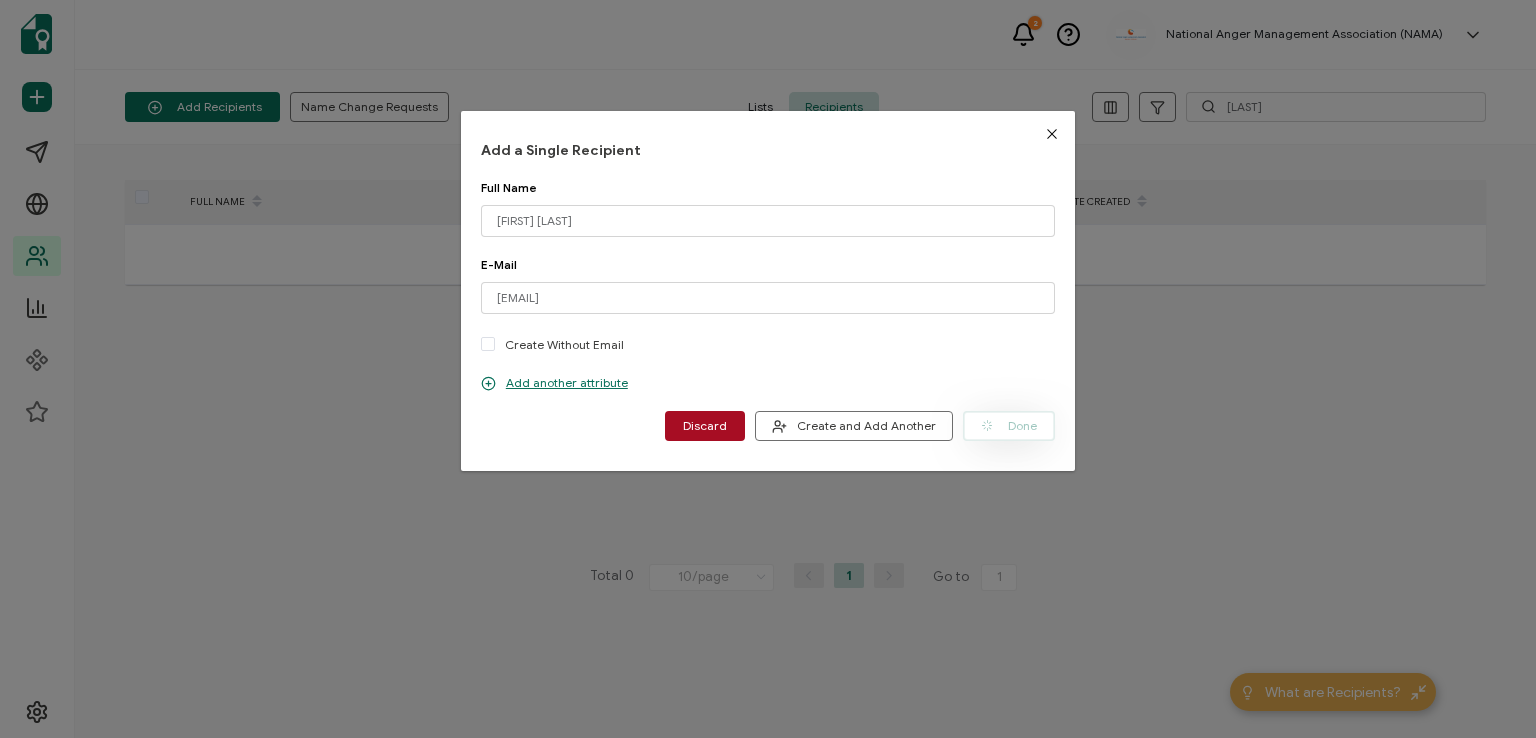 type 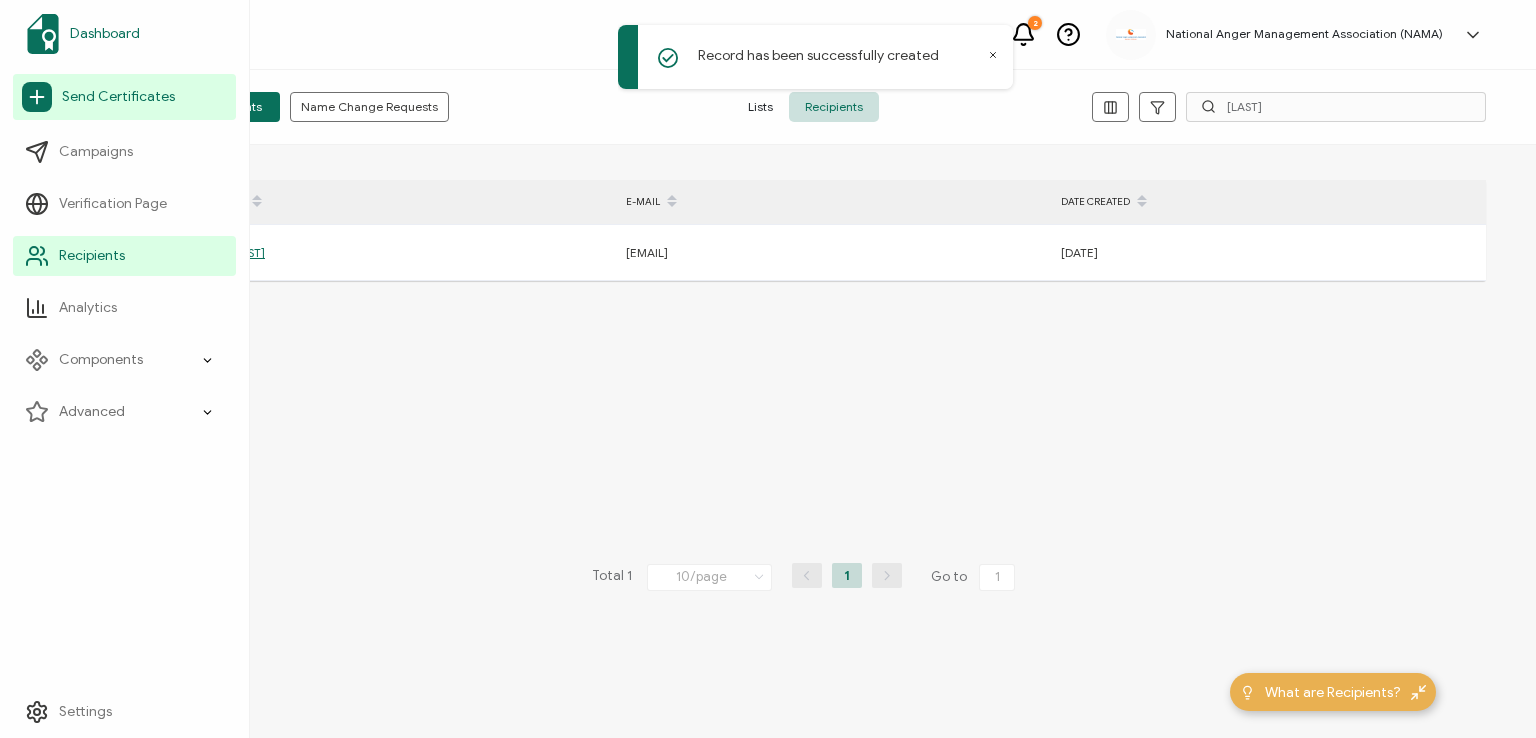 click on "Dashboard" at bounding box center (105, 34) 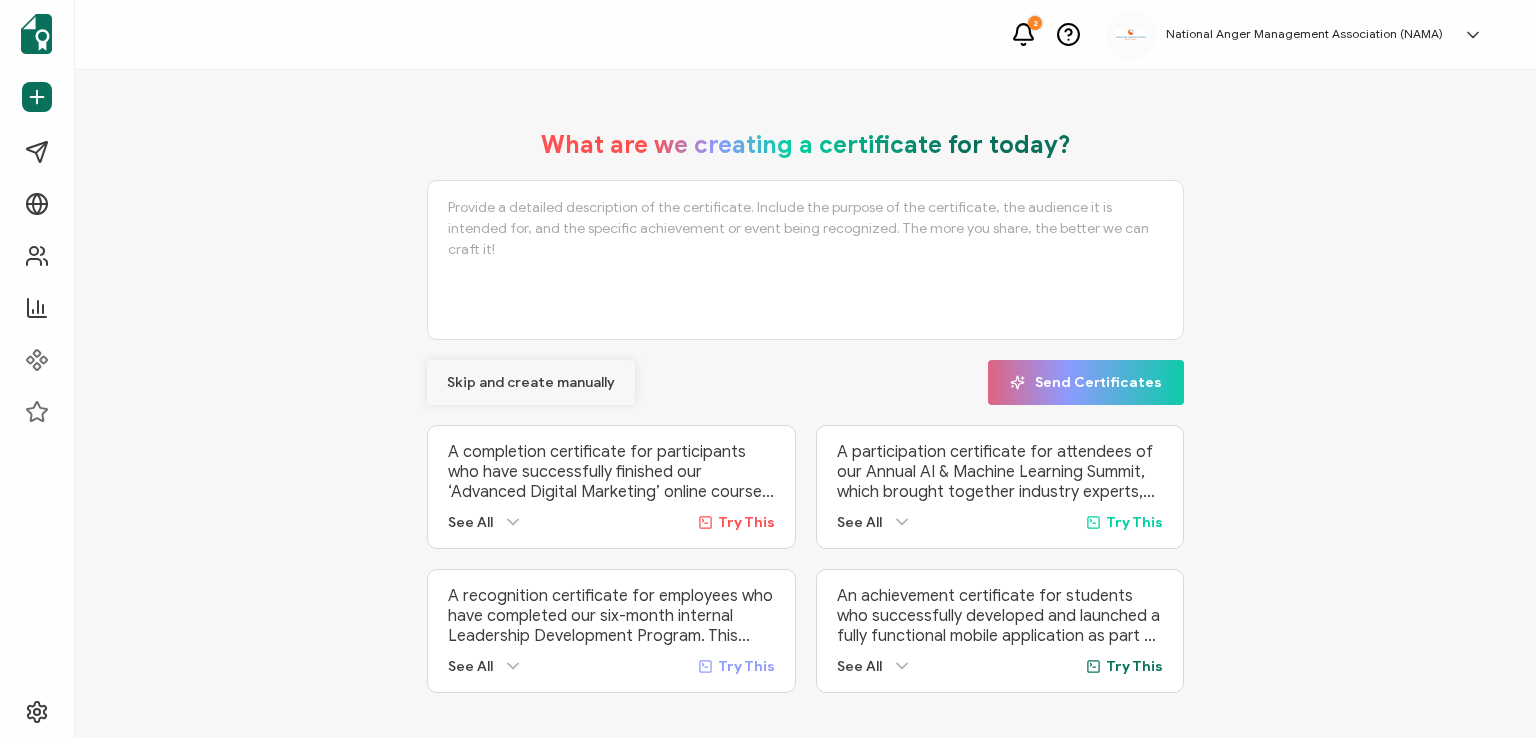 click on "Skip and create manually" at bounding box center [531, 383] 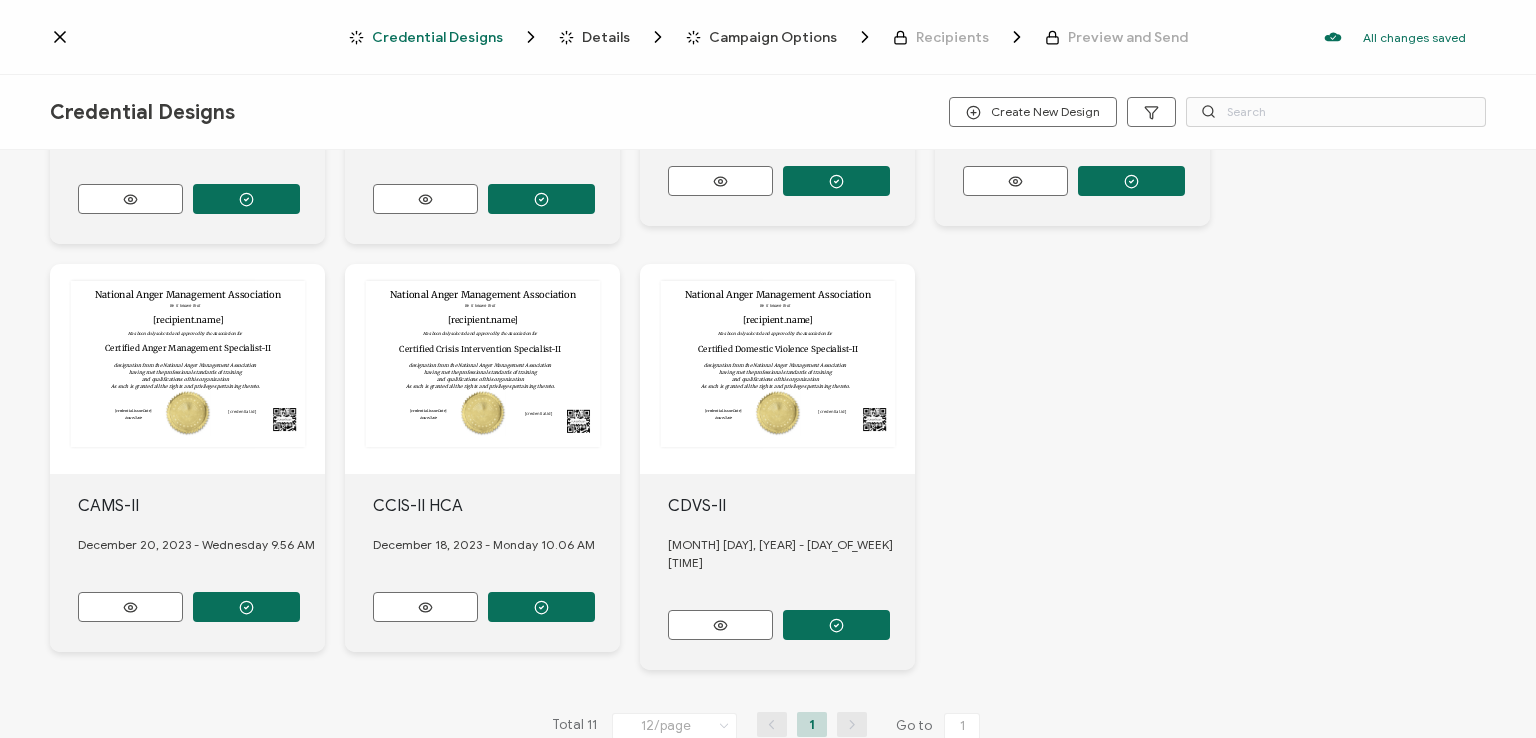 scroll, scrollTop: 763, scrollLeft: 0, axis: vertical 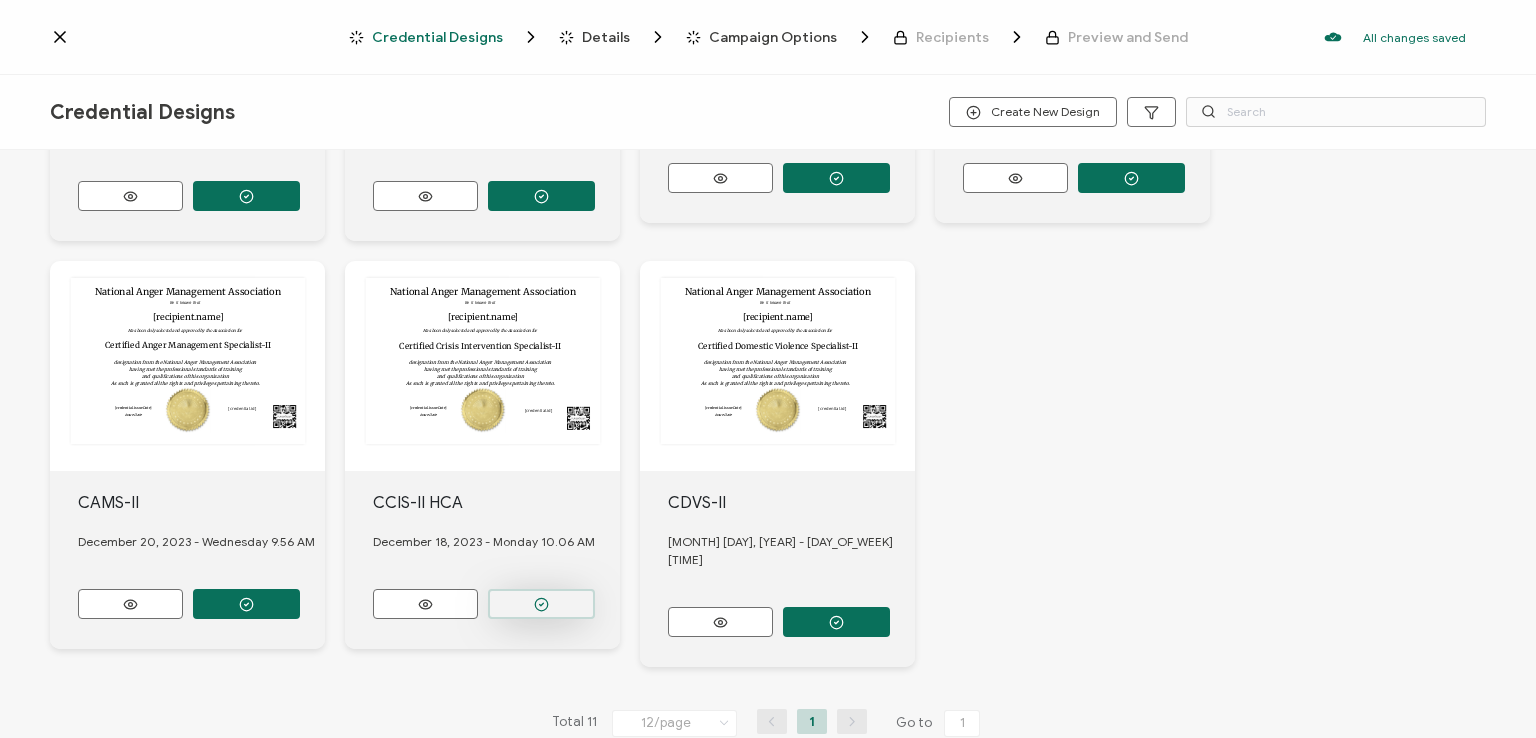 click 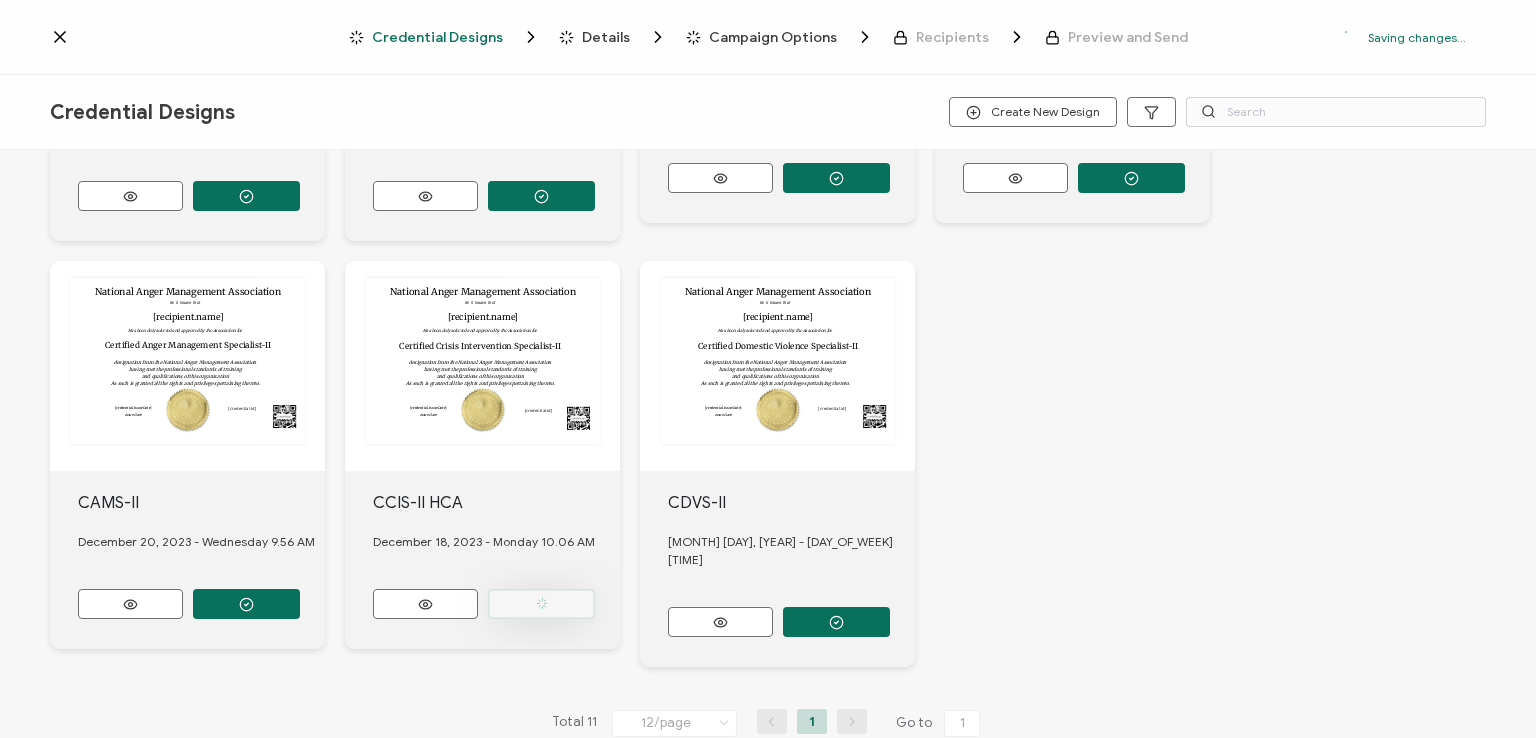 scroll, scrollTop: 880, scrollLeft: 0, axis: vertical 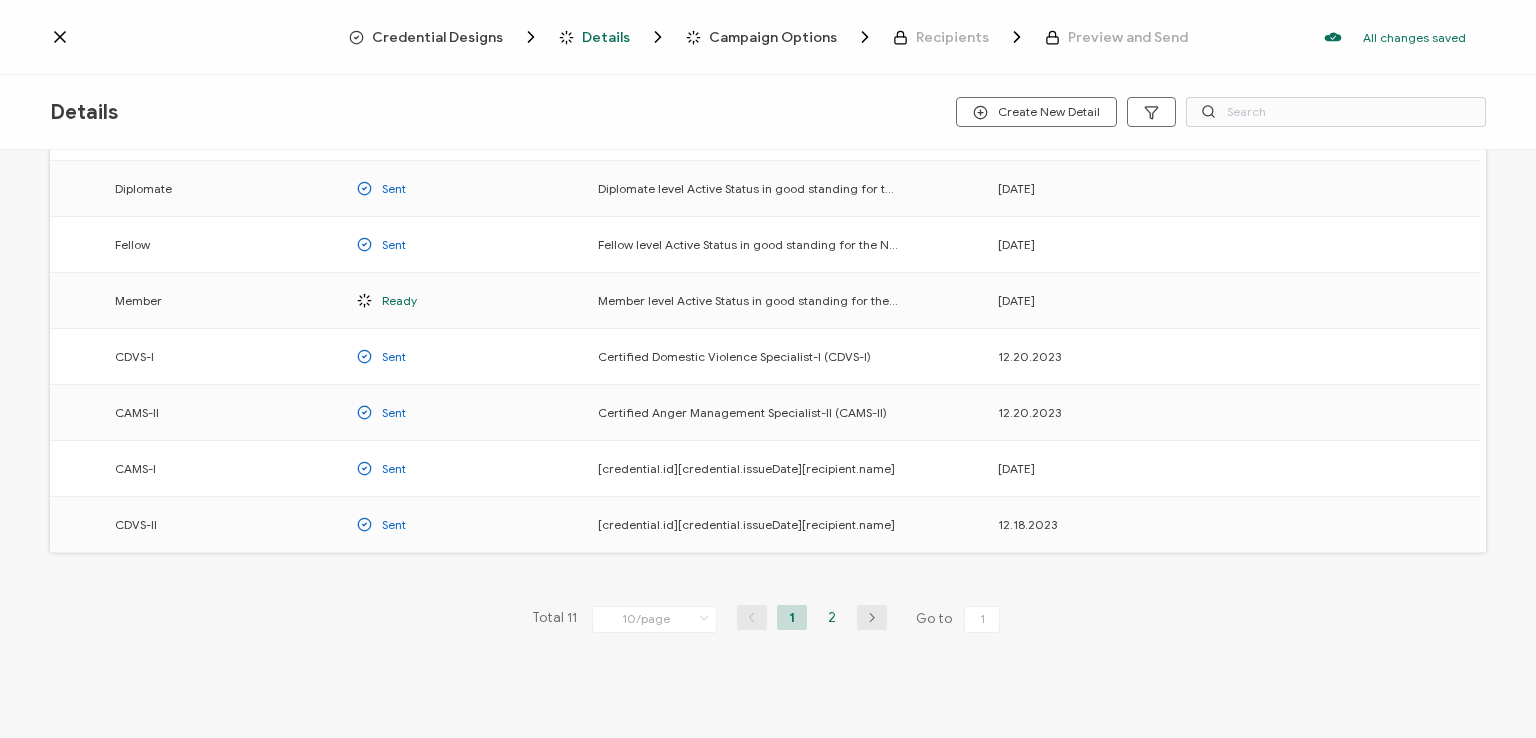click on "2" at bounding box center [832, 617] 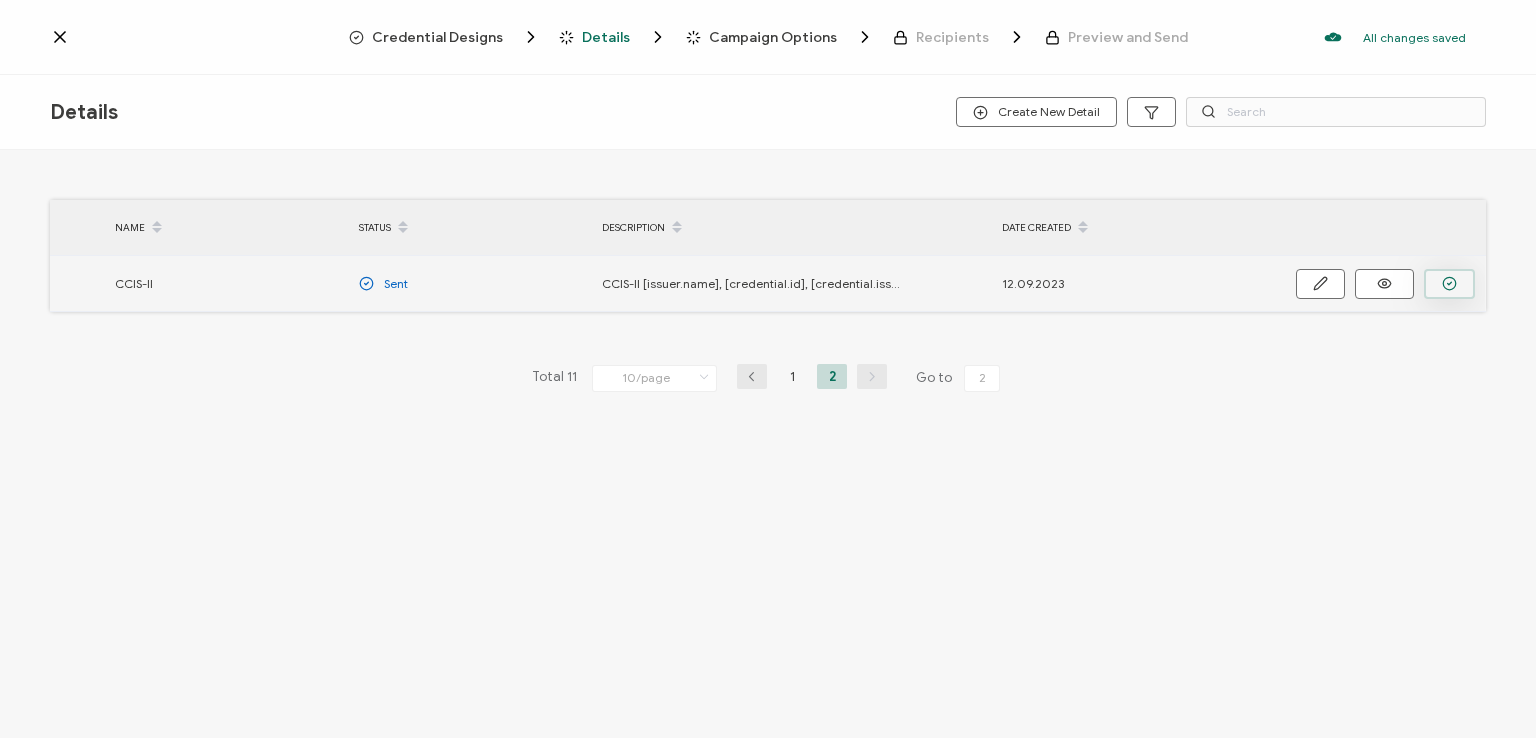 click 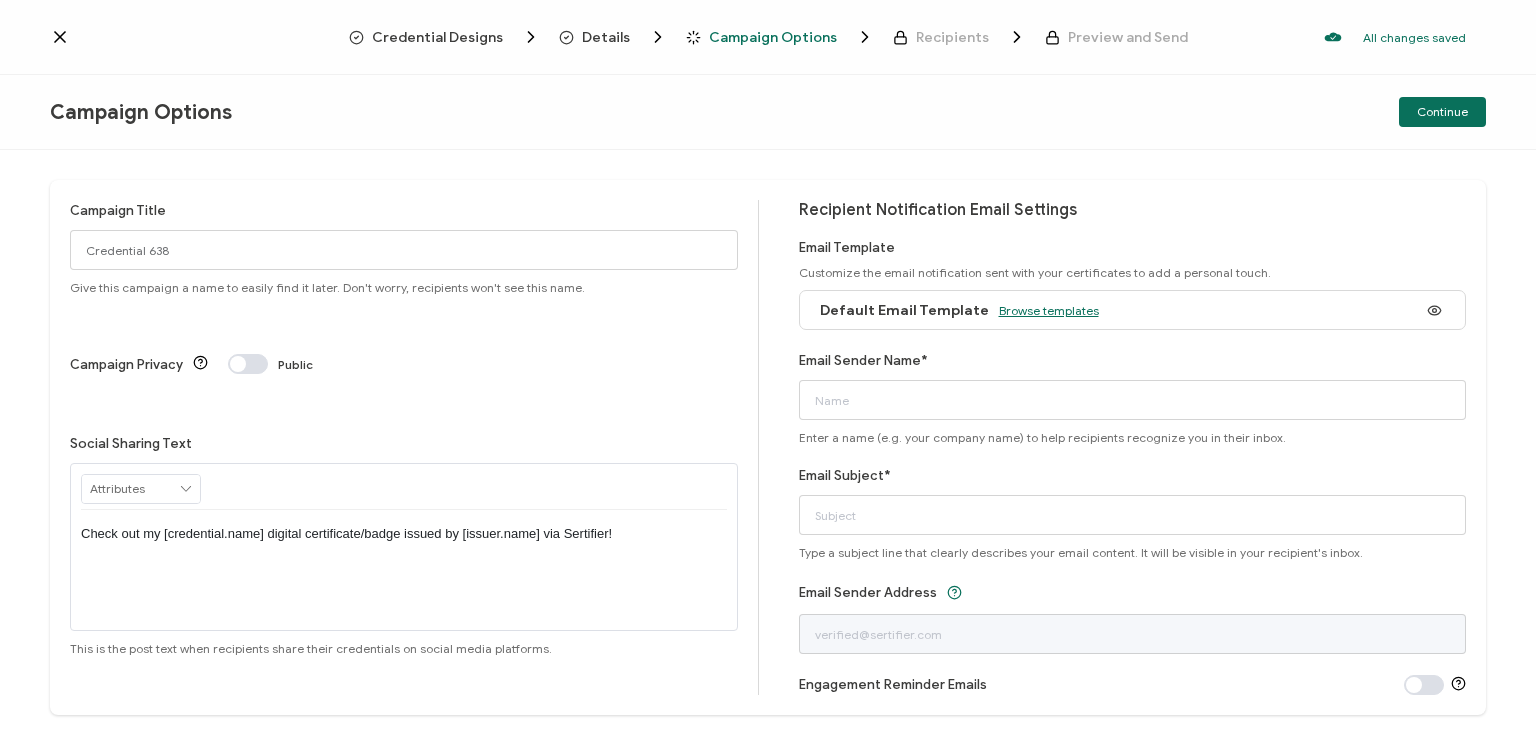 click on "Browse templates" at bounding box center [1049, 310] 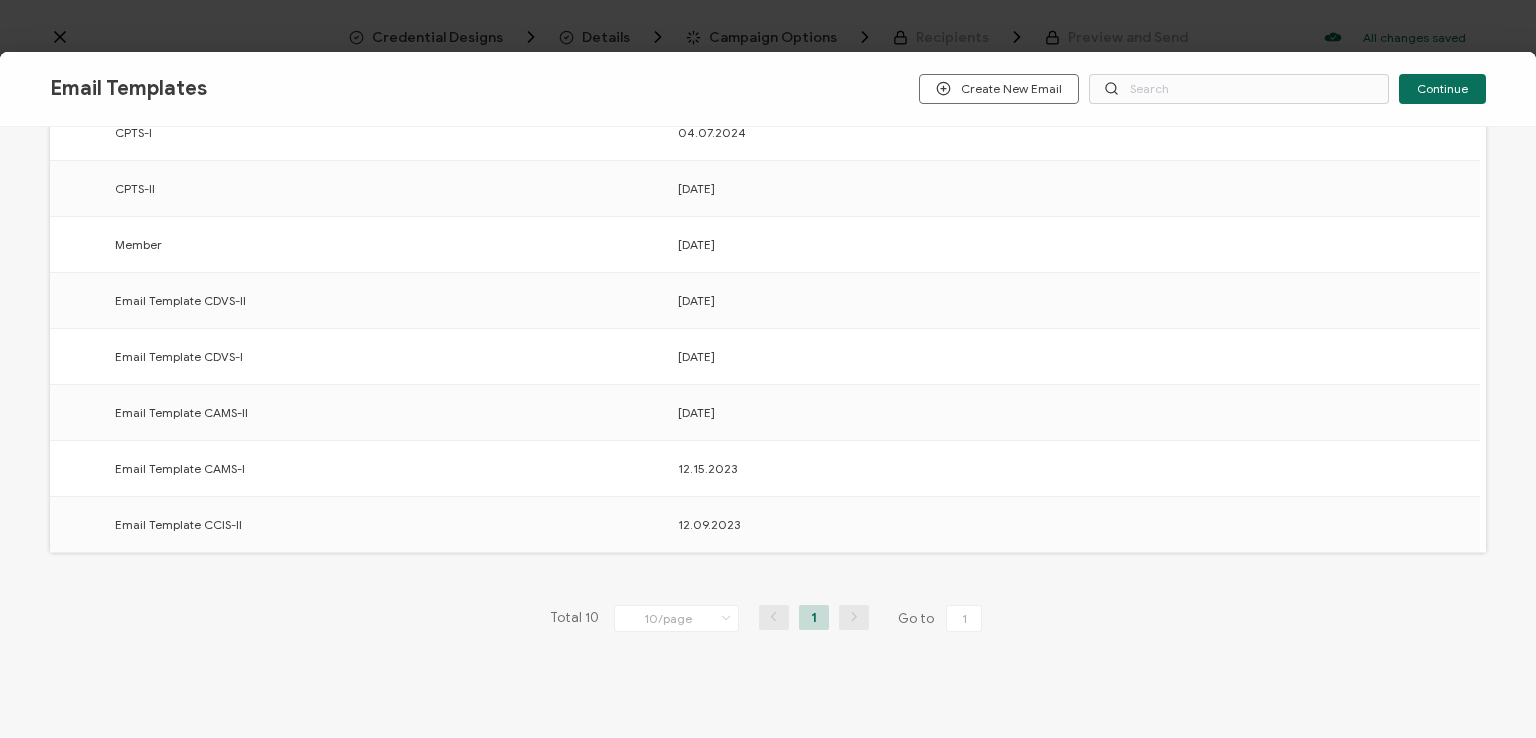 scroll, scrollTop: 311, scrollLeft: 0, axis: vertical 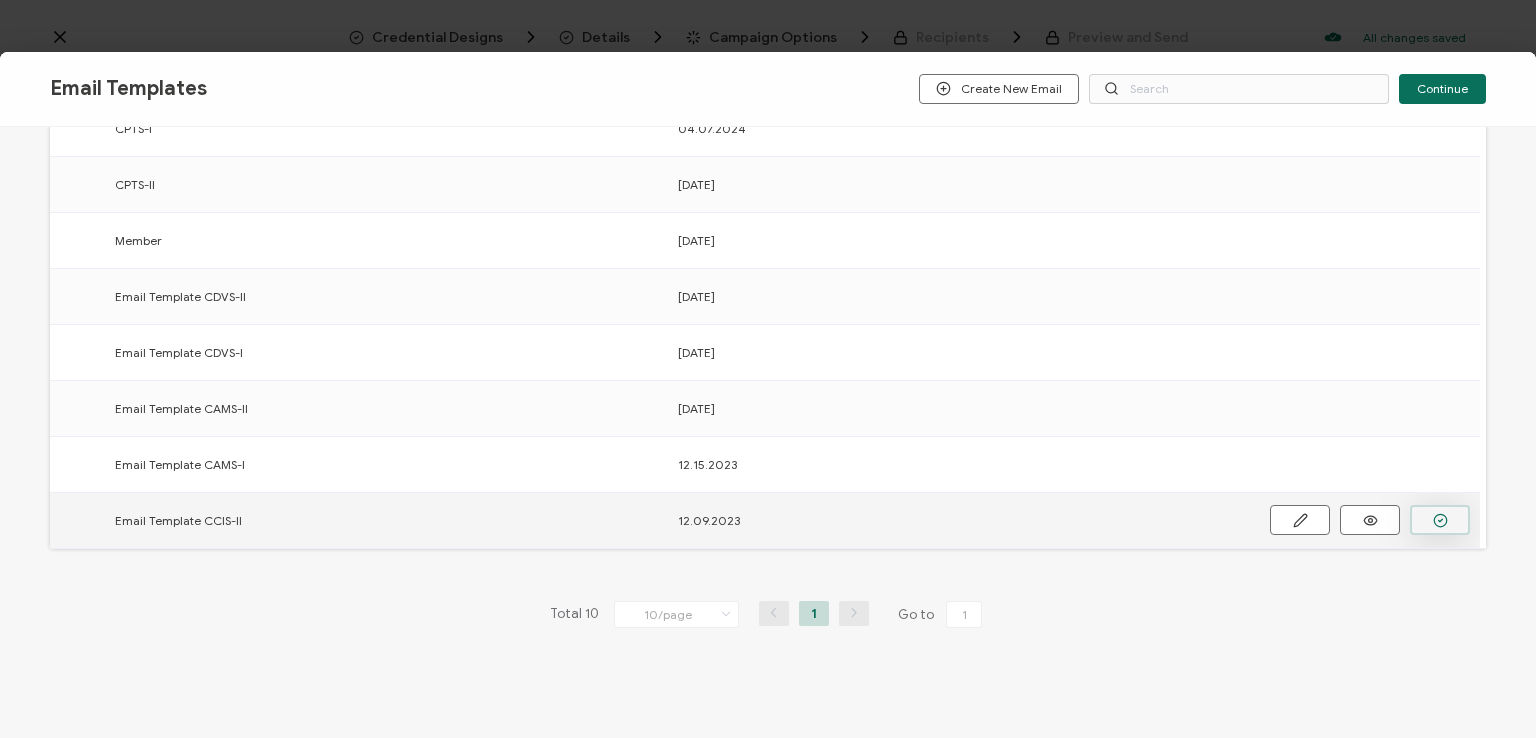 click 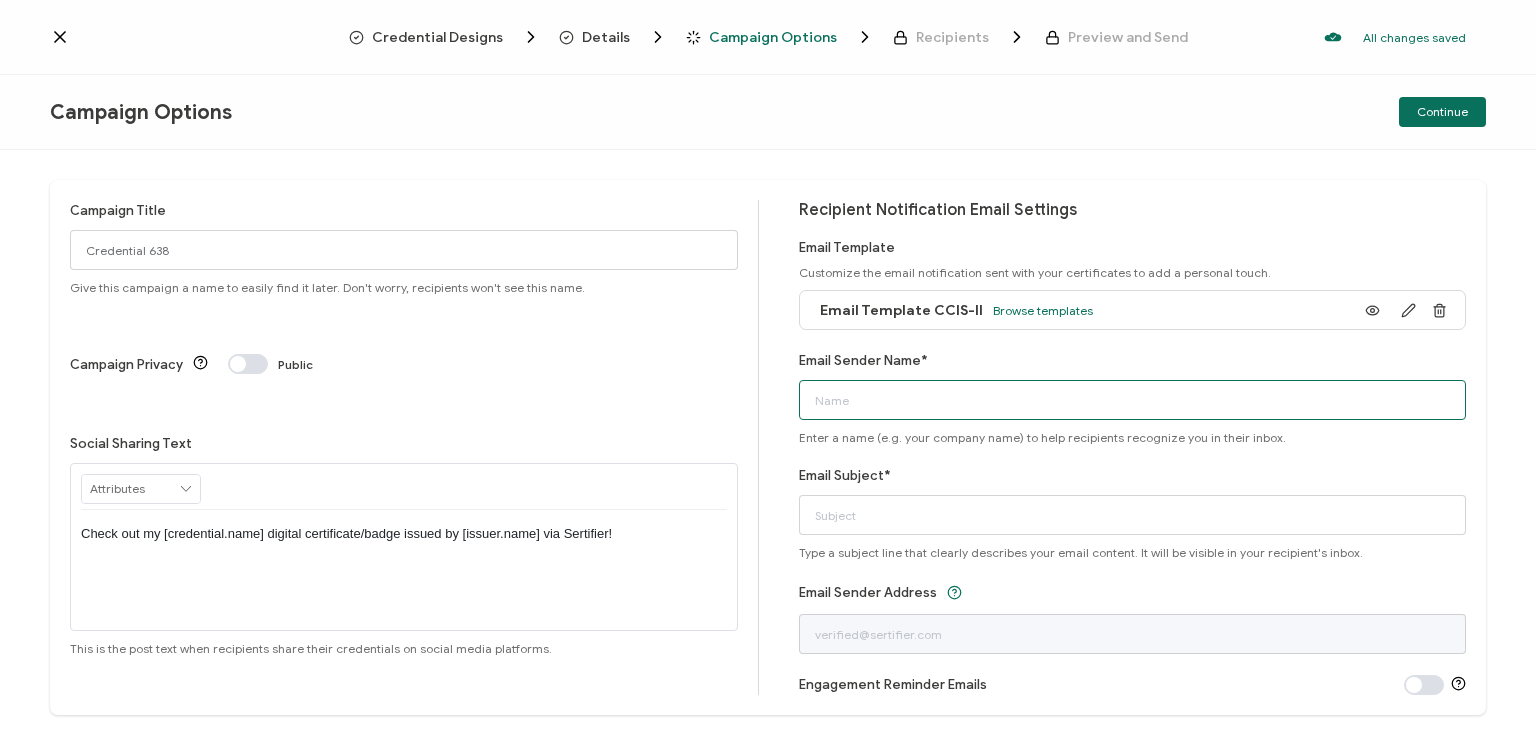 click on "Email Sender Name*" at bounding box center [1133, 400] 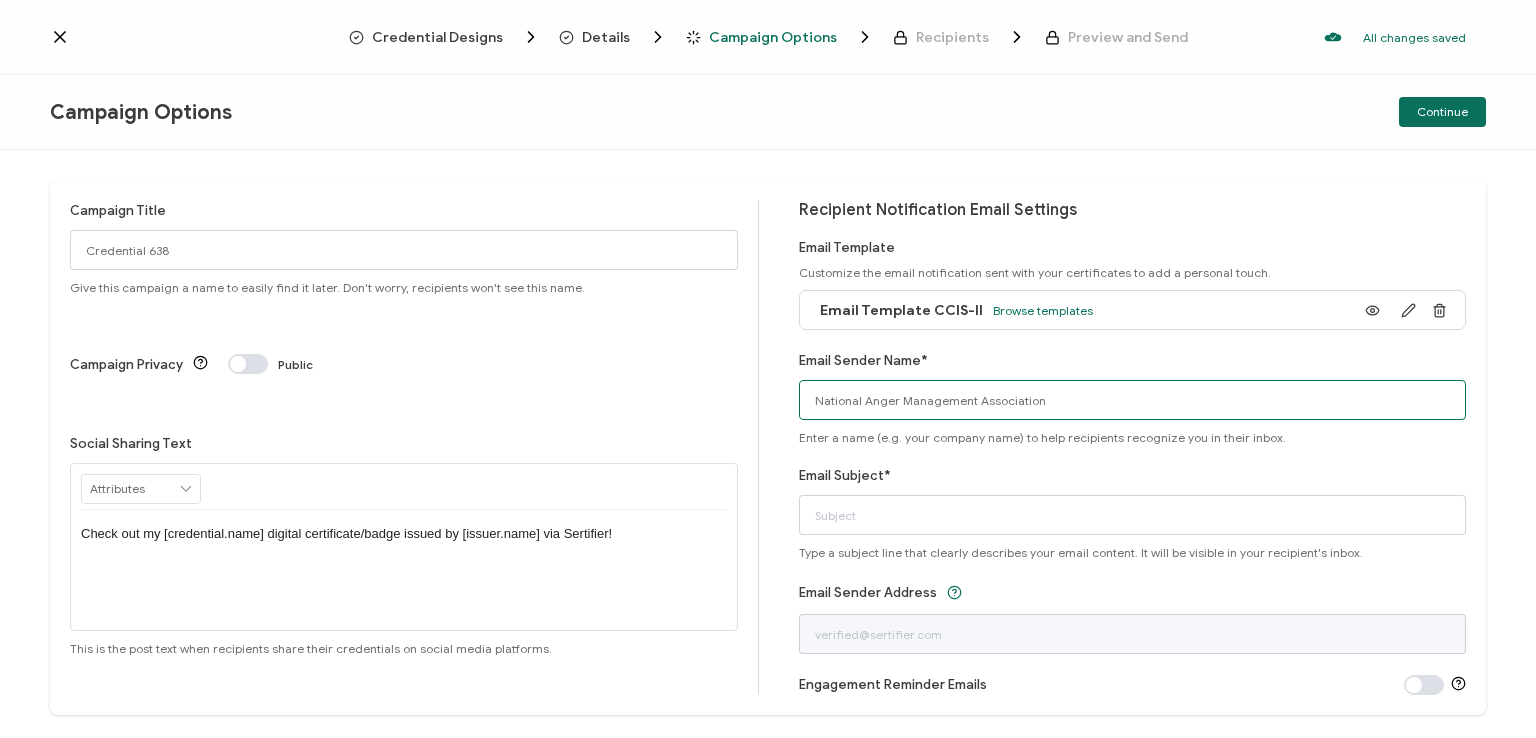 type on "National Anger Management Association" 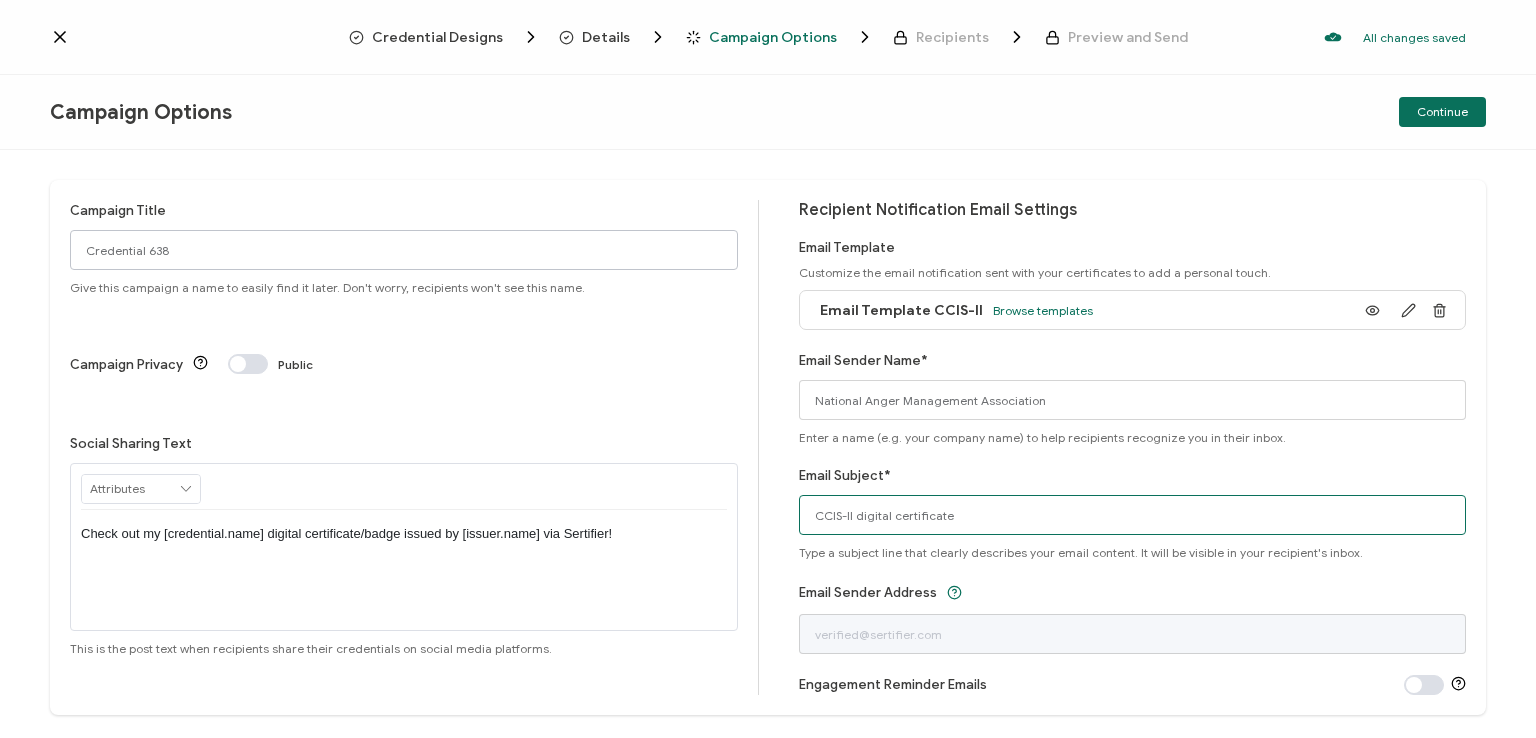 type on "CCIS-II digital certificate" 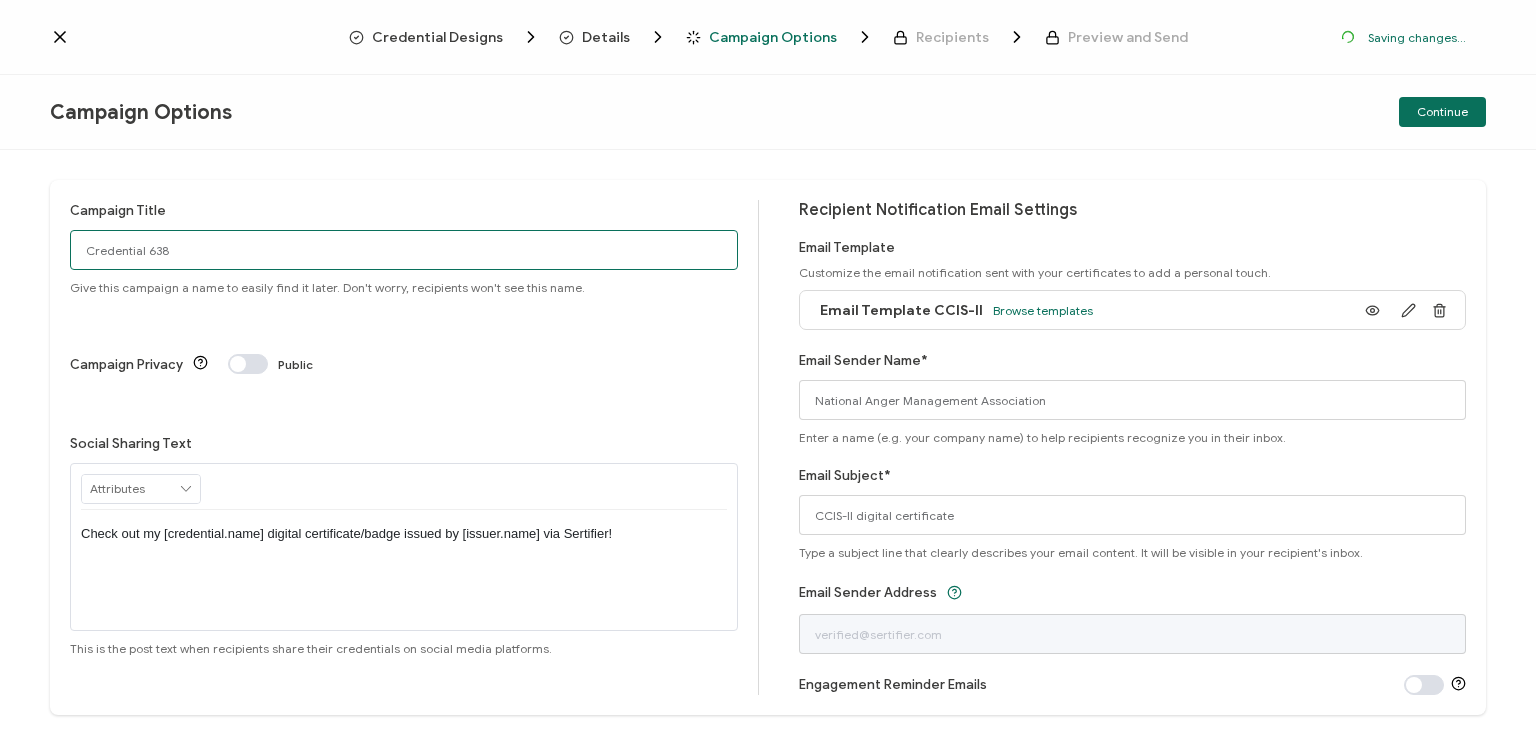 drag, startPoint x: 176, startPoint y: 256, endPoint x: 80, endPoint y: 243, distance: 96.87621 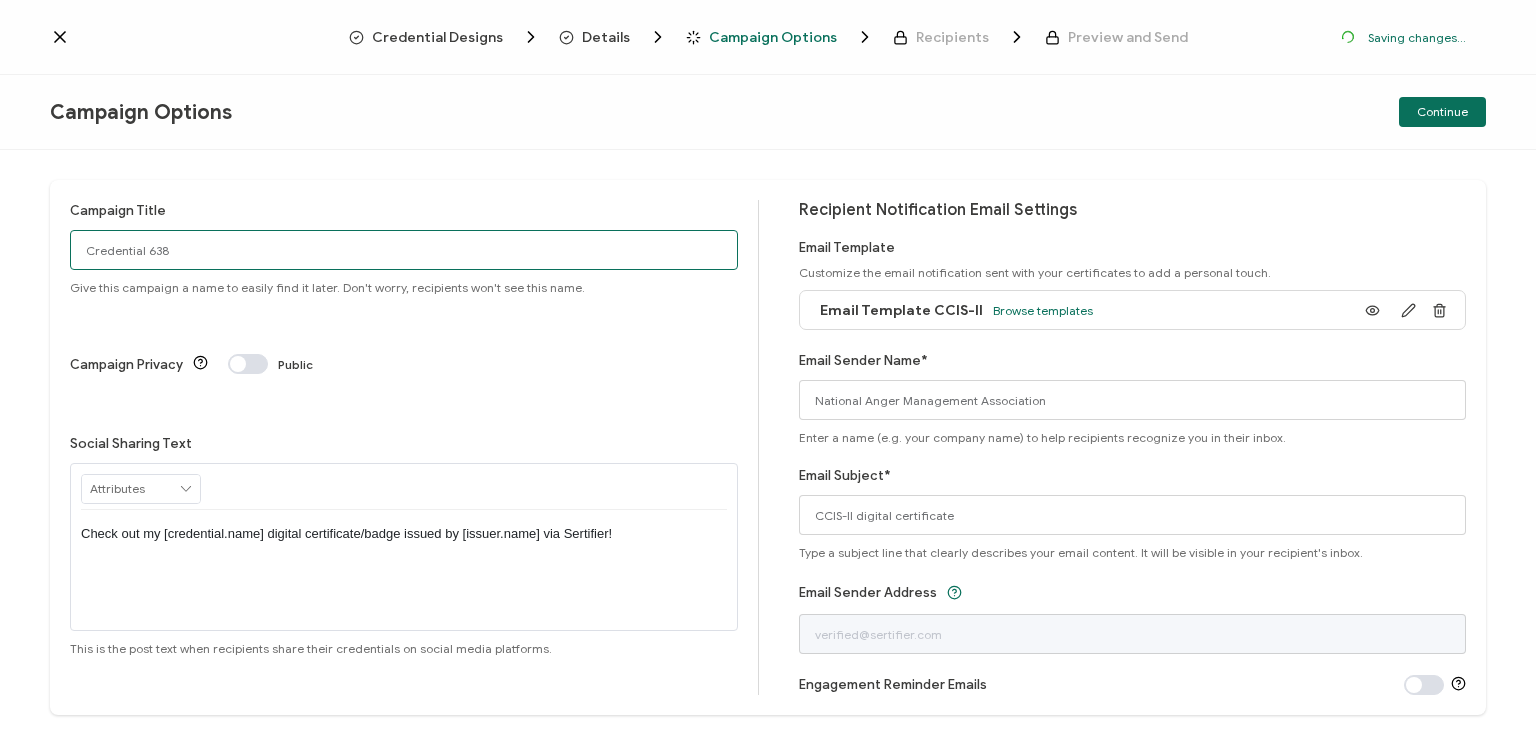click on "Credential 638" at bounding box center (404, 250) 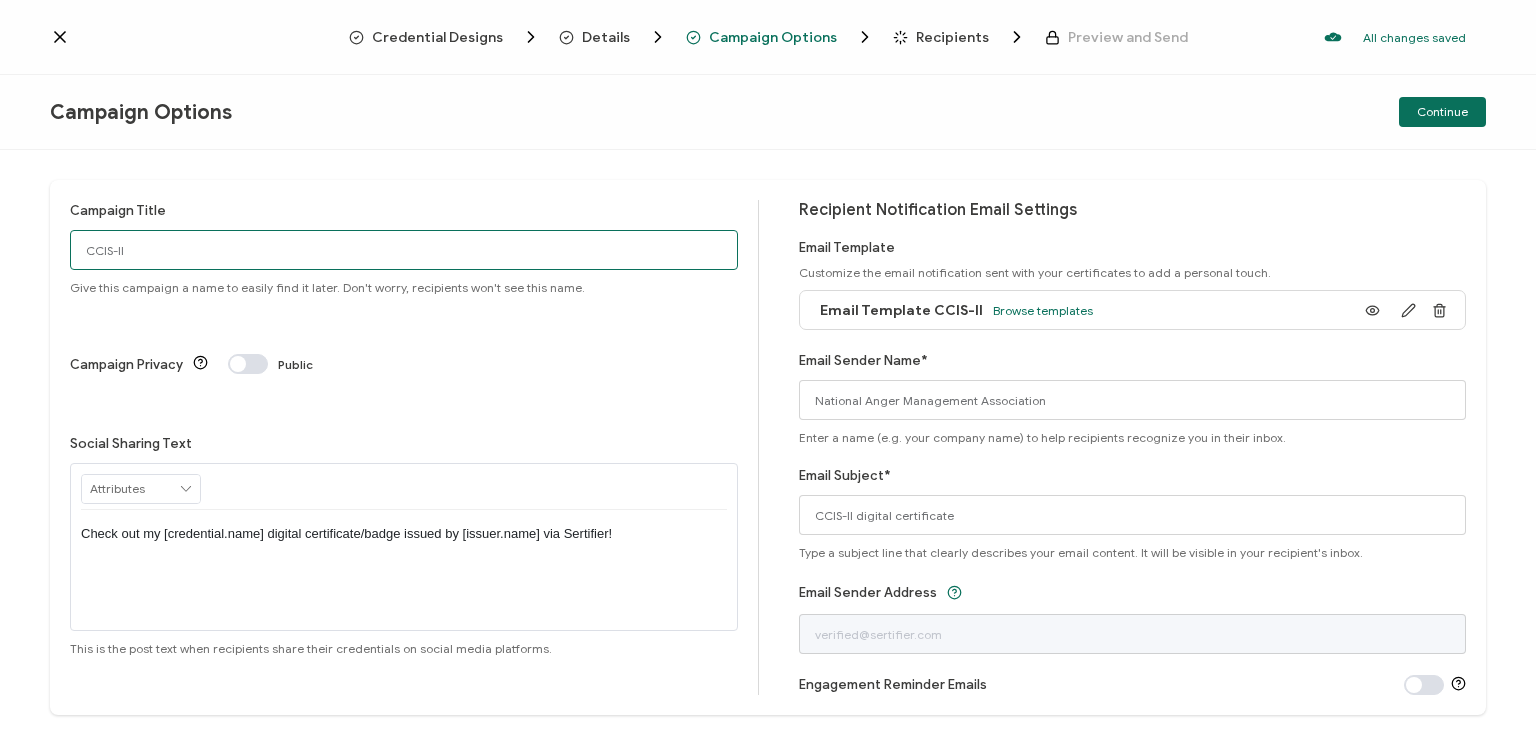 paste on "[FIRST] [LAST]" 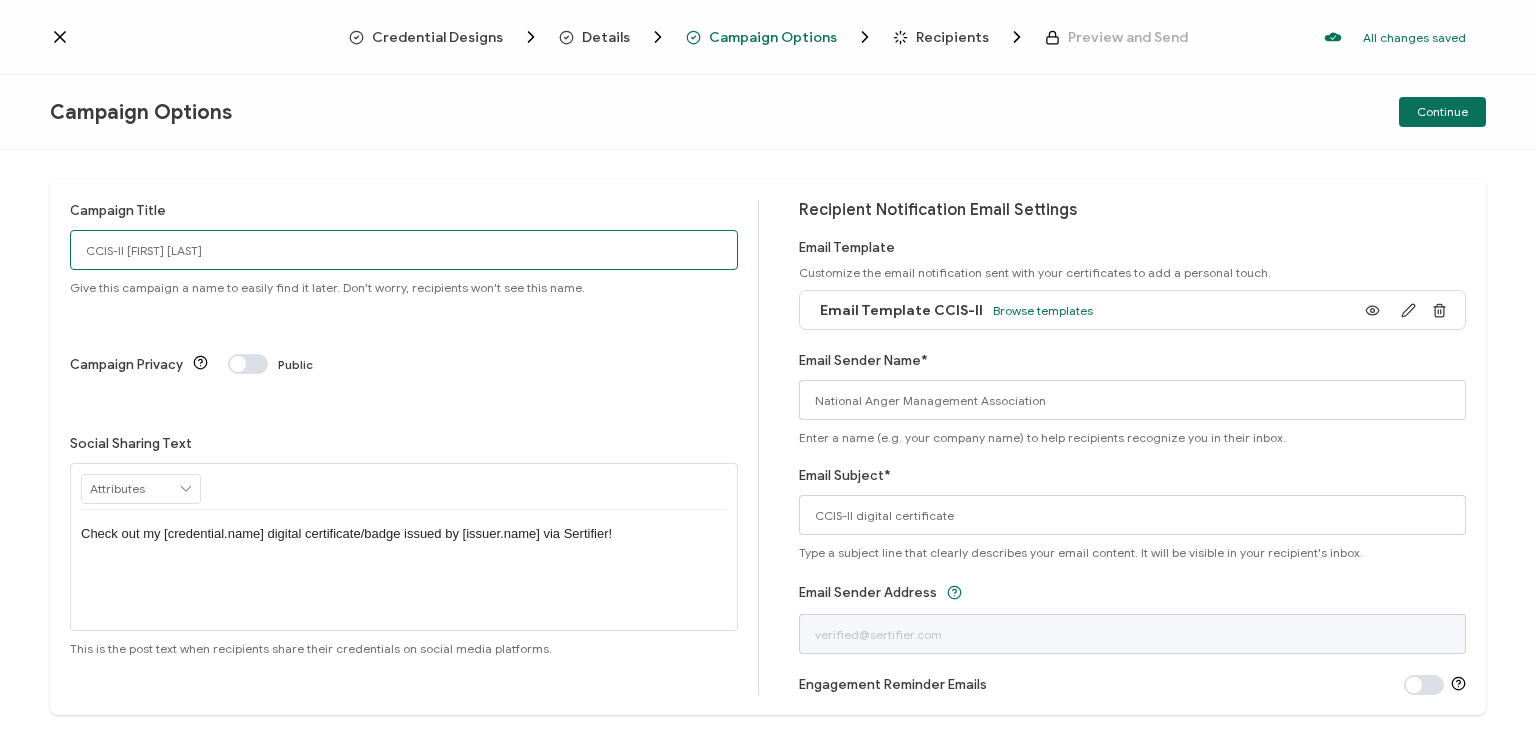 type on "CCIS-II [FIRST] [LAST]" 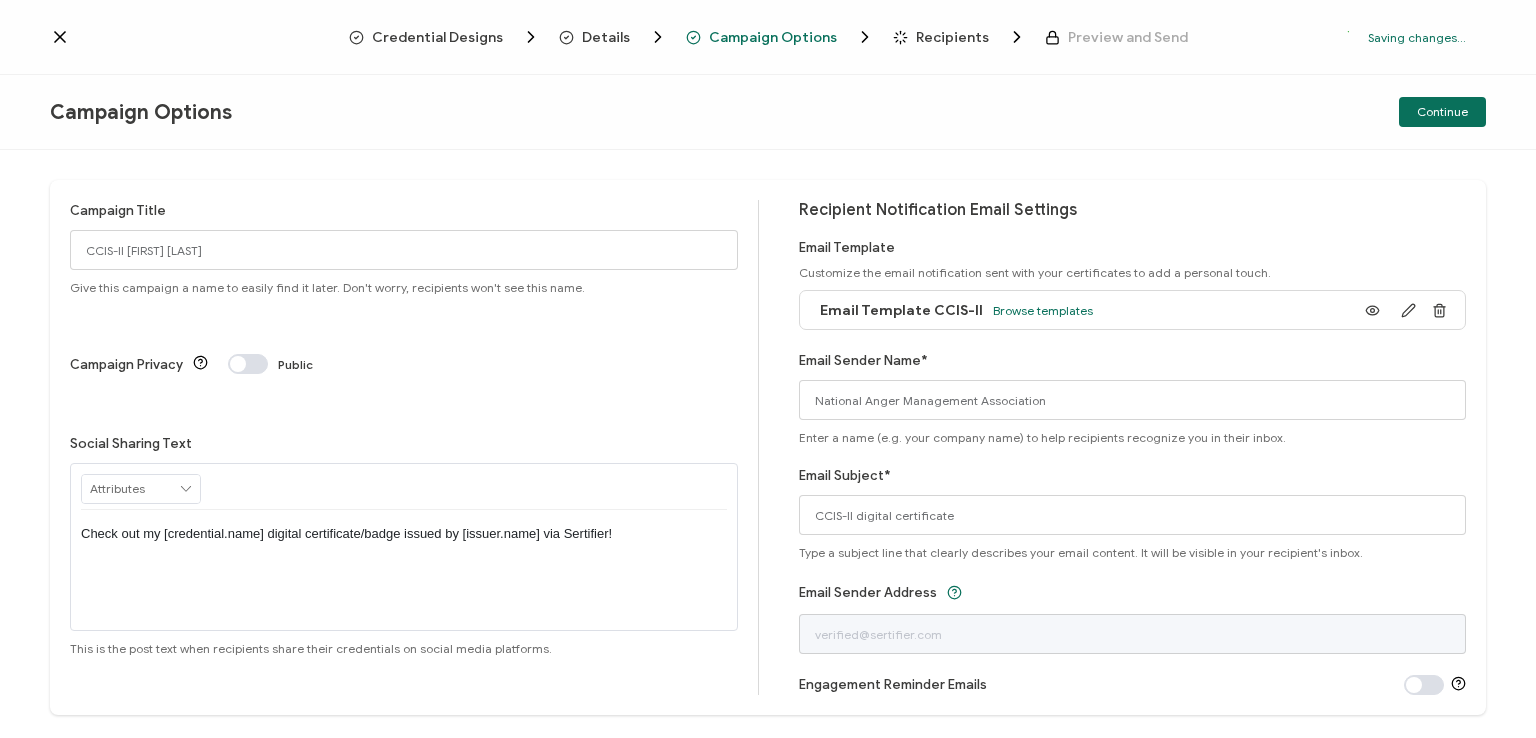click on "Check out my [credential.name] digital certificate/badge issued by [issuer.name] via Sertifier!" at bounding box center [404, 534] 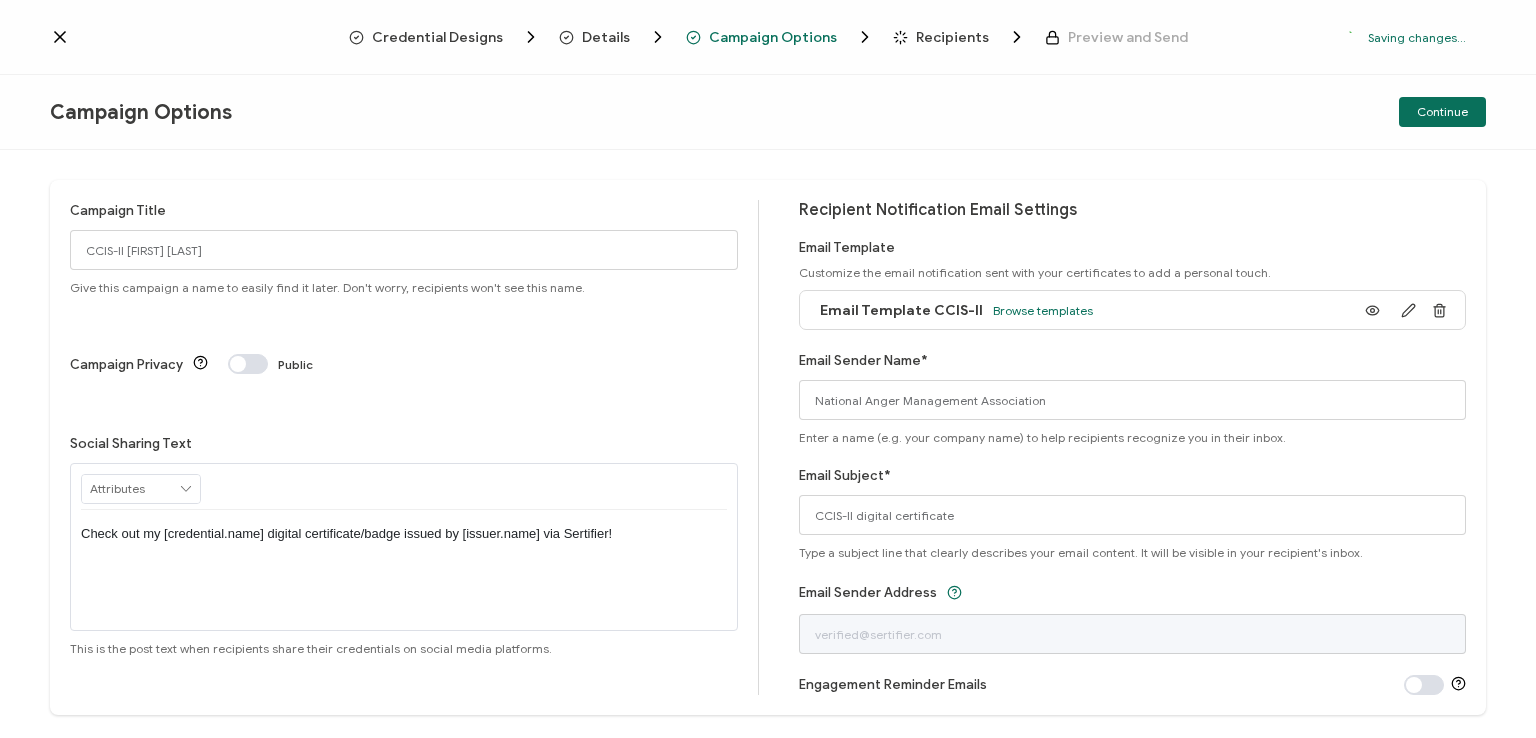 type 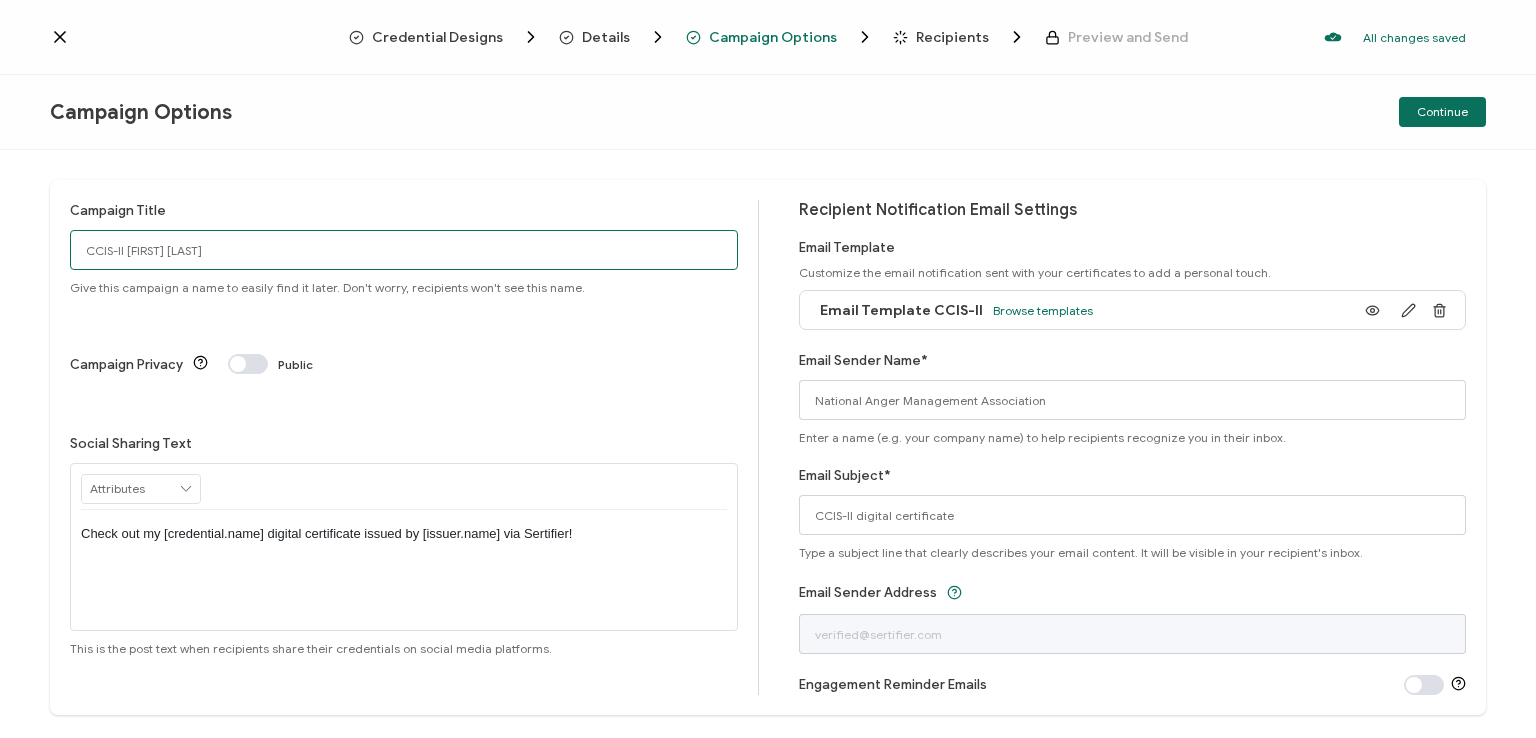 click on "CCIS-II [FIRST] [LAST]" at bounding box center (404, 250) 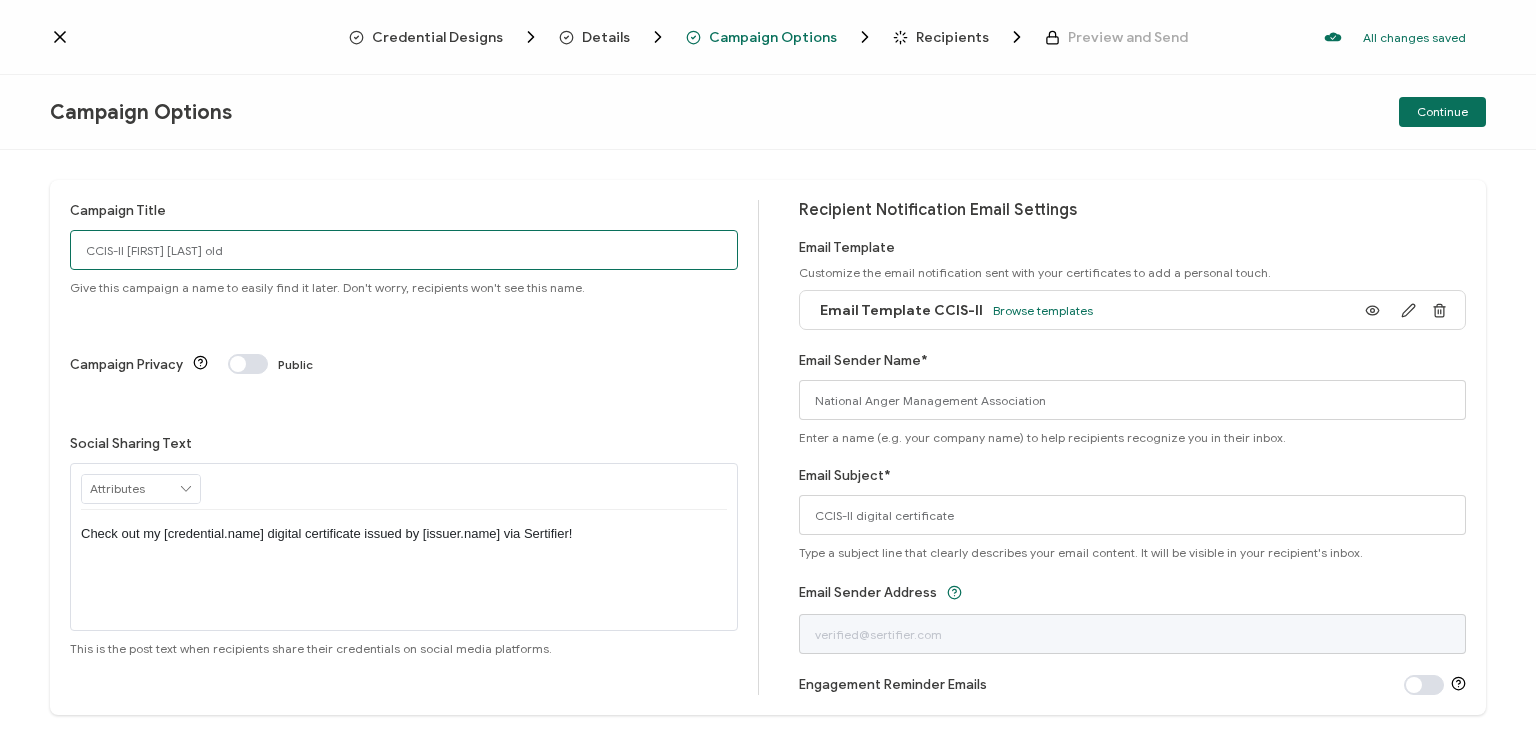 type on "CCIS-II [FIRST] [LAST] old" 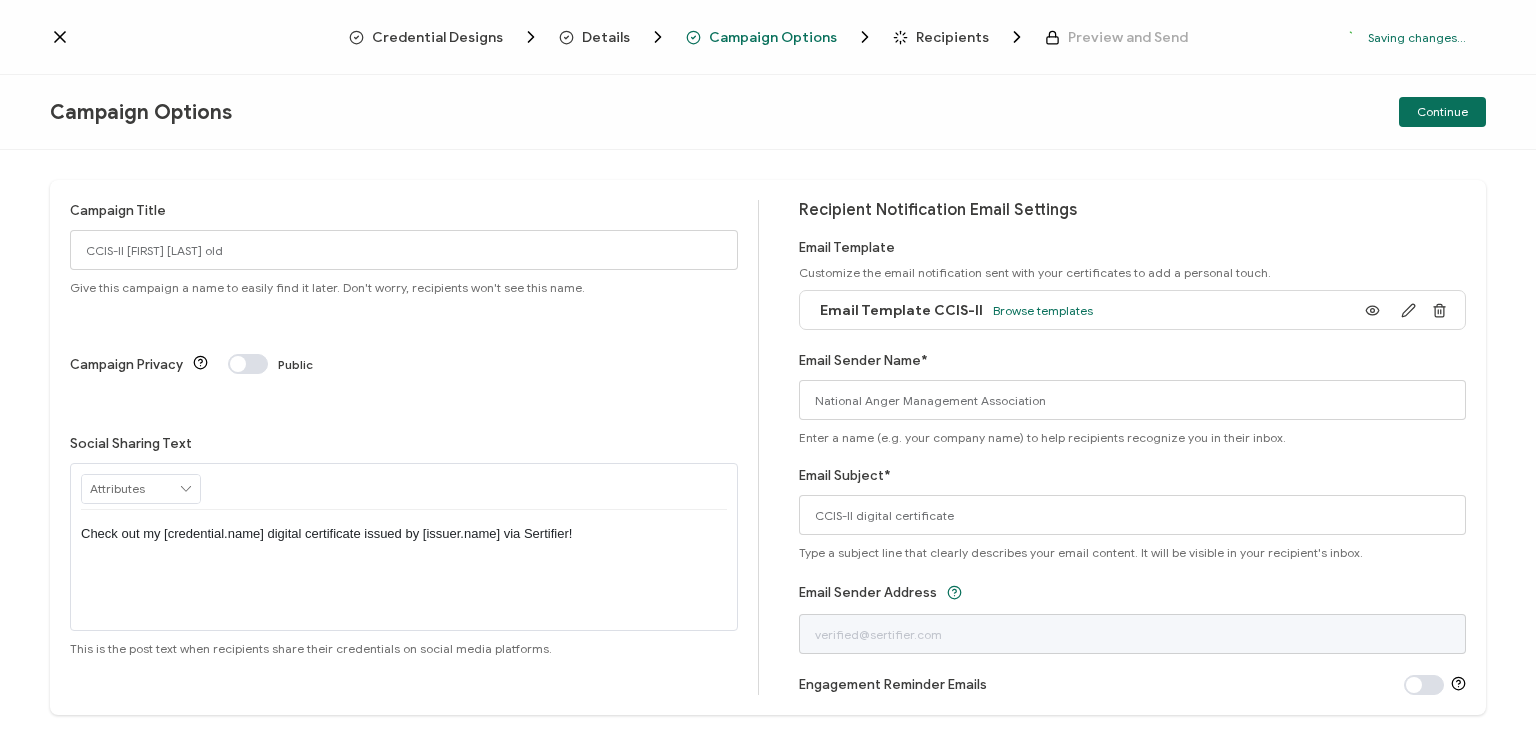 click on "Campaign Title
CCIS-II [FIRST] [LAST] old     Give this campaign a name to easily find it later. Don't worry, recipients won't see this name.
Campaign Privacy
Public
Social Sharing Text
RECIPIENT
Recipient Name
Recipient E-Mail
CREDENTIAL
Credential ID
Issue Date
Credential Name
Credential Desciption
Expire Date
ISSUER
Issuer Name
CUSTOM
First Name" at bounding box center [768, 444] 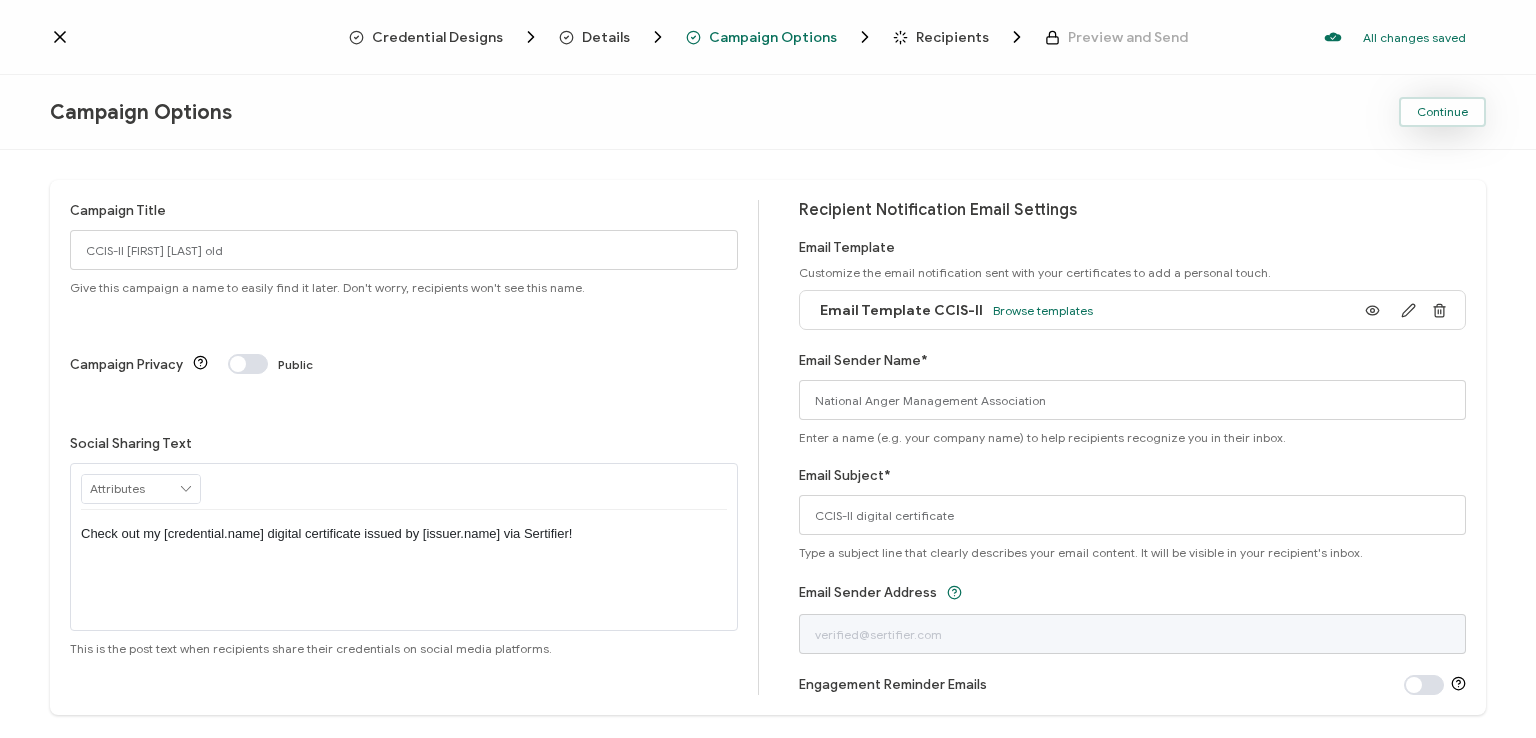 click on "Continue" at bounding box center [1442, 112] 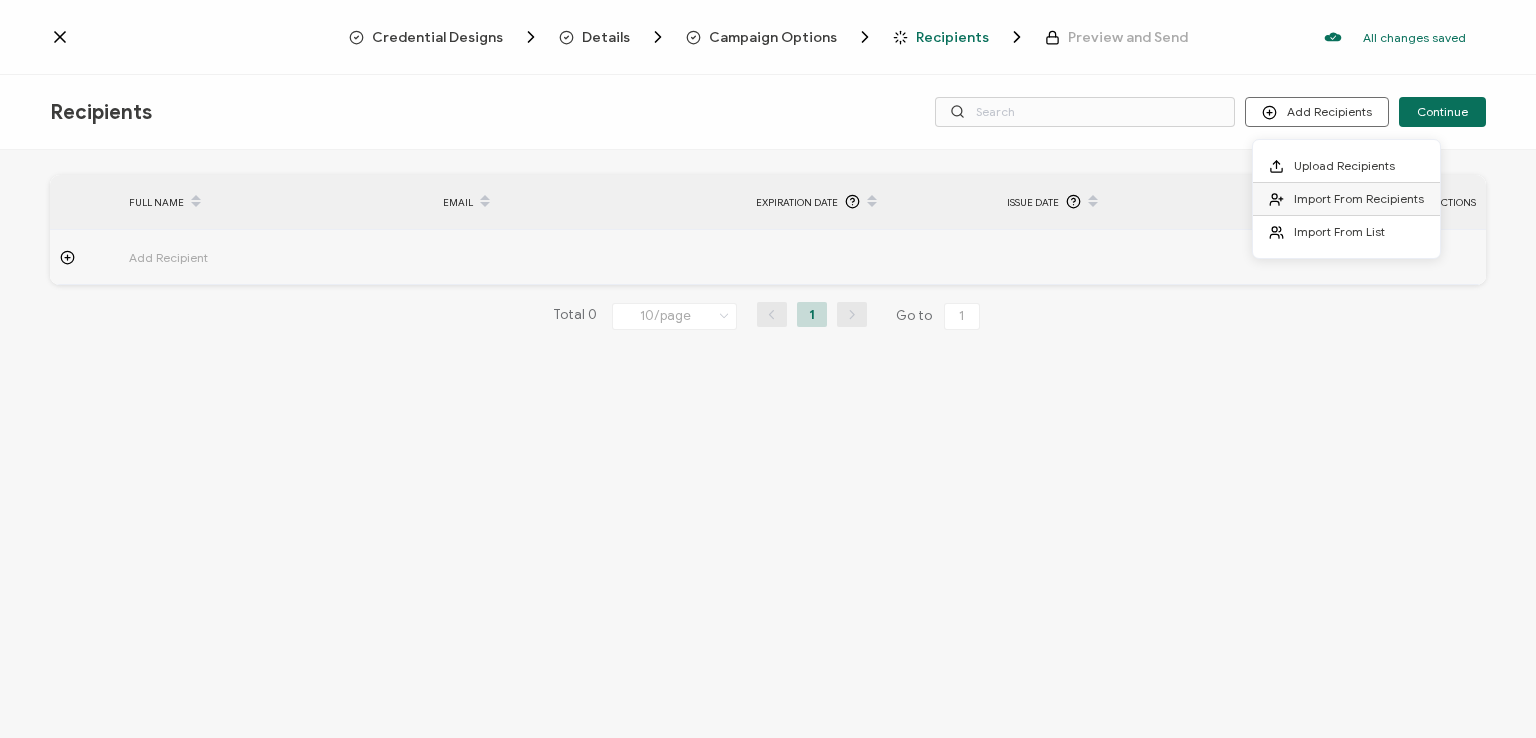 click on "Import From Recipients" at bounding box center [1359, 198] 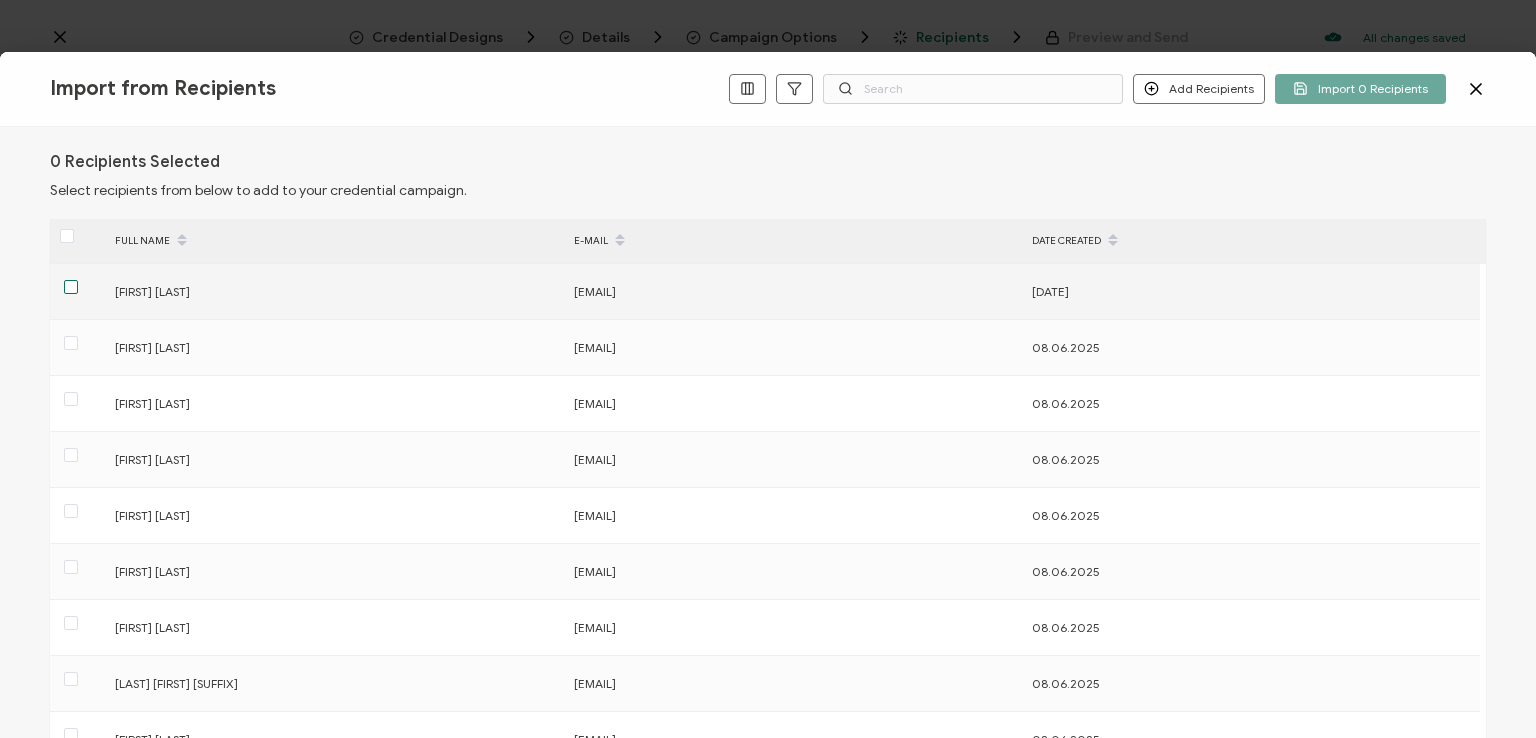 click at bounding box center [71, 287] 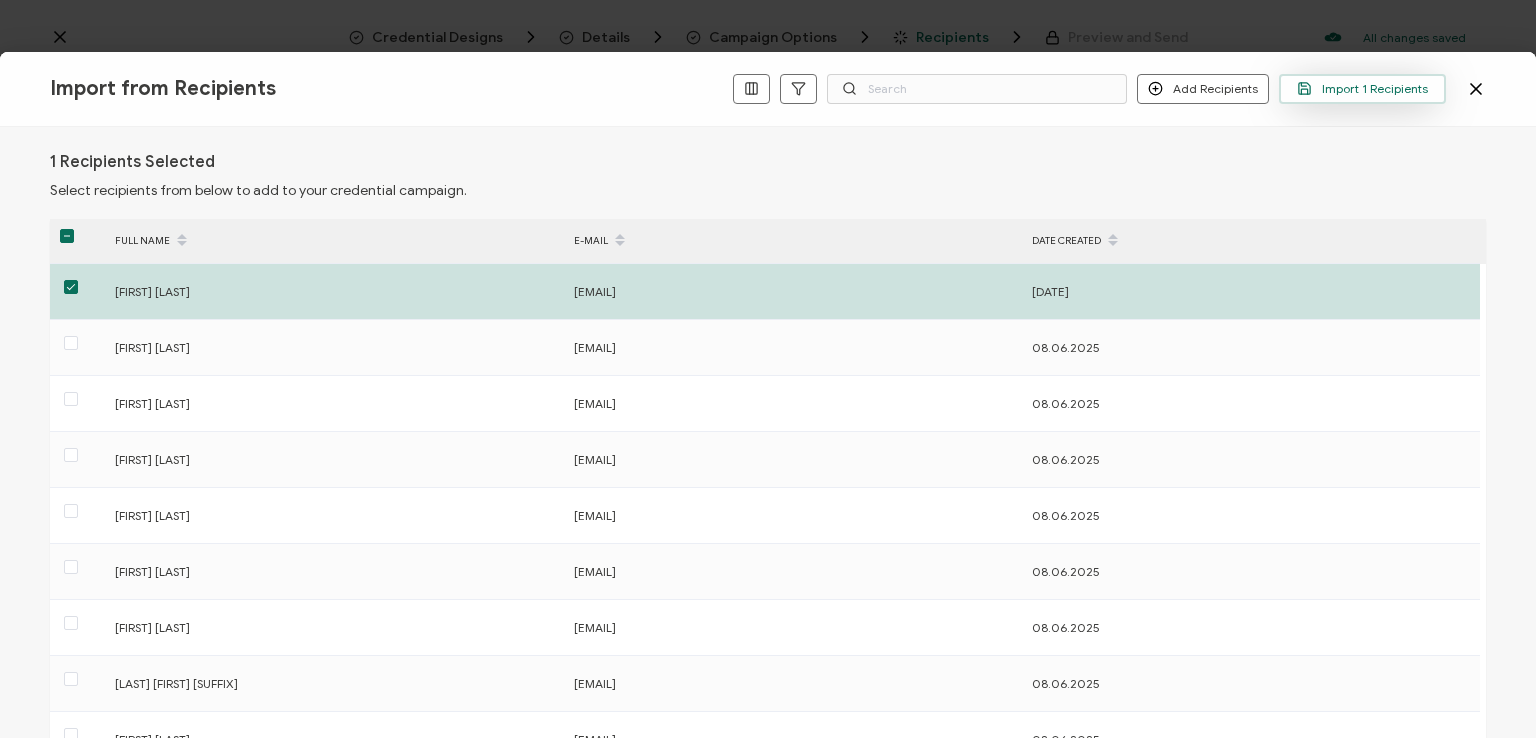 click on "Import 1 Recipients" at bounding box center [1362, 88] 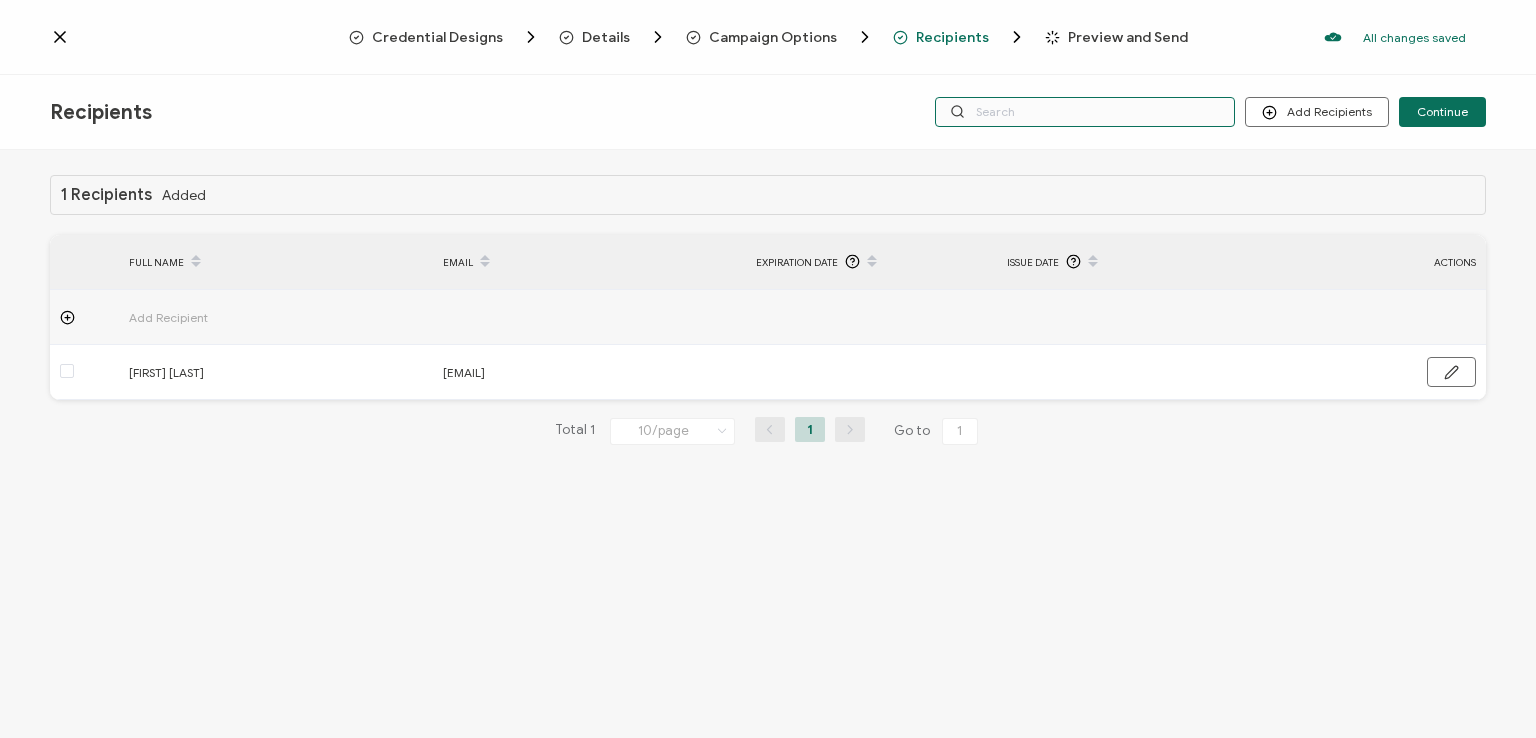 click at bounding box center (1085, 112) 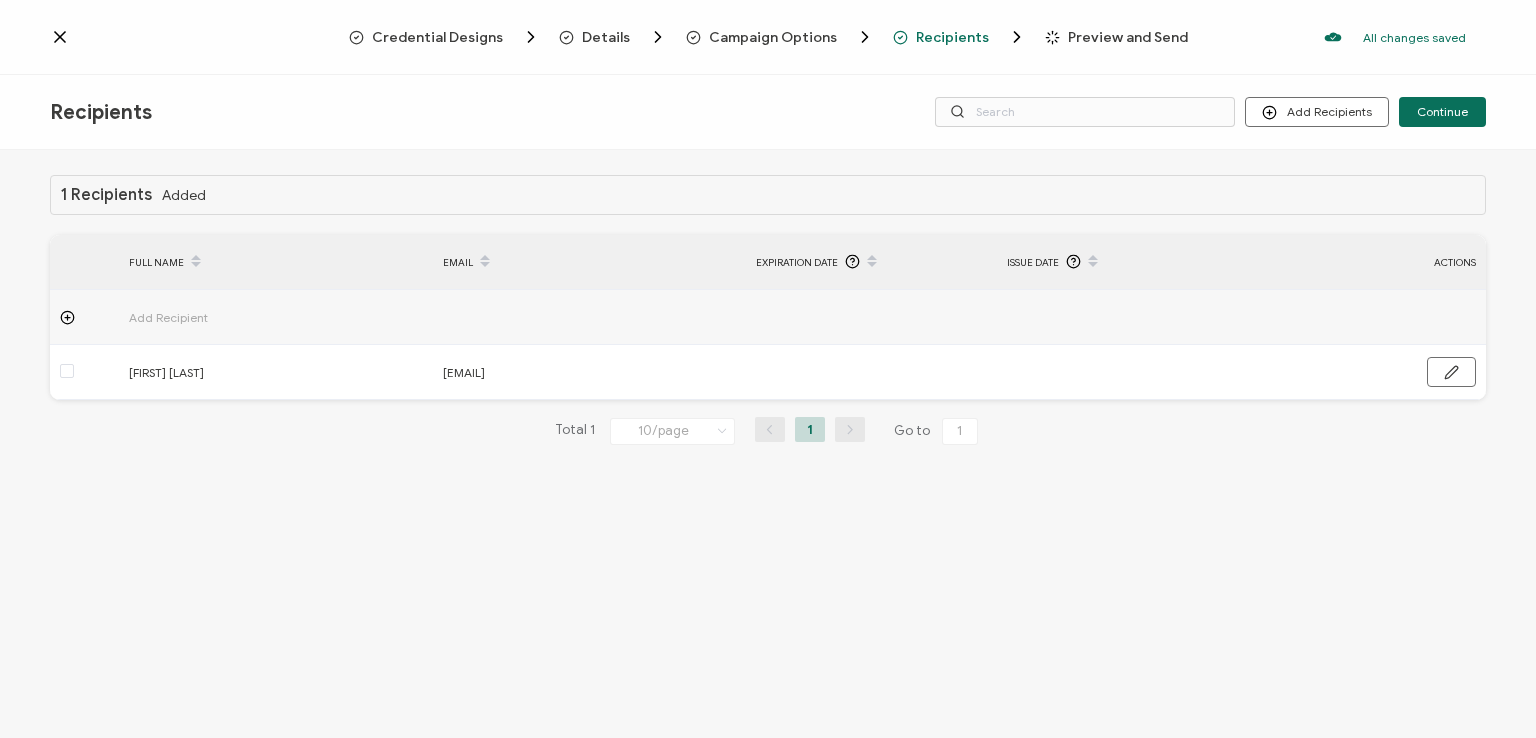 click on "Credential Designs       Details       Campaign Options       Recipients       Preview and Send
All changes saved
We save your content automatically as you keep working.
Changes are saved automatically. Any credentials sent from this campaign will update automatically. To undo modifications, re-edit the relevant element.
All changes saved
Last saved on [DATE] [TIME]" at bounding box center [768, 37] 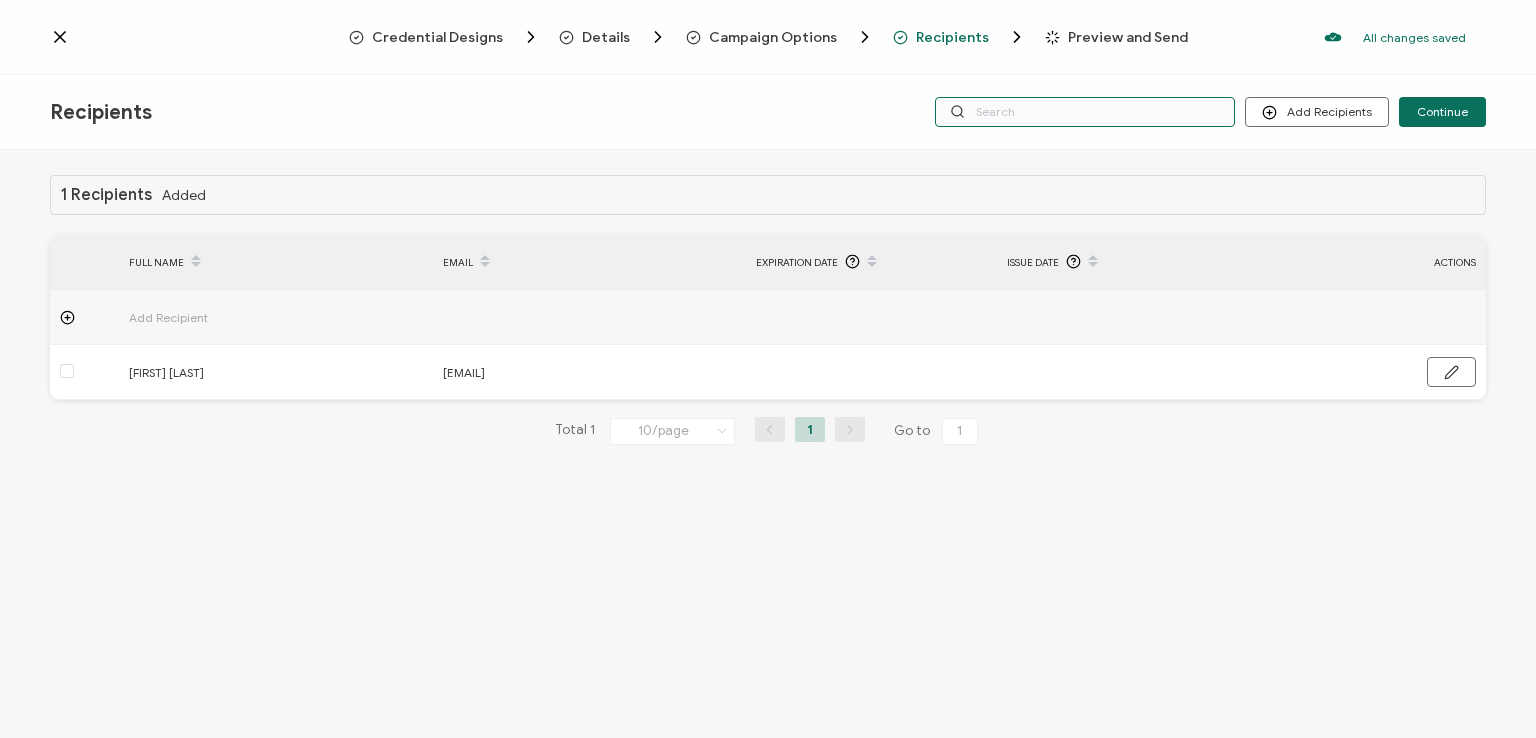 click at bounding box center (1085, 112) 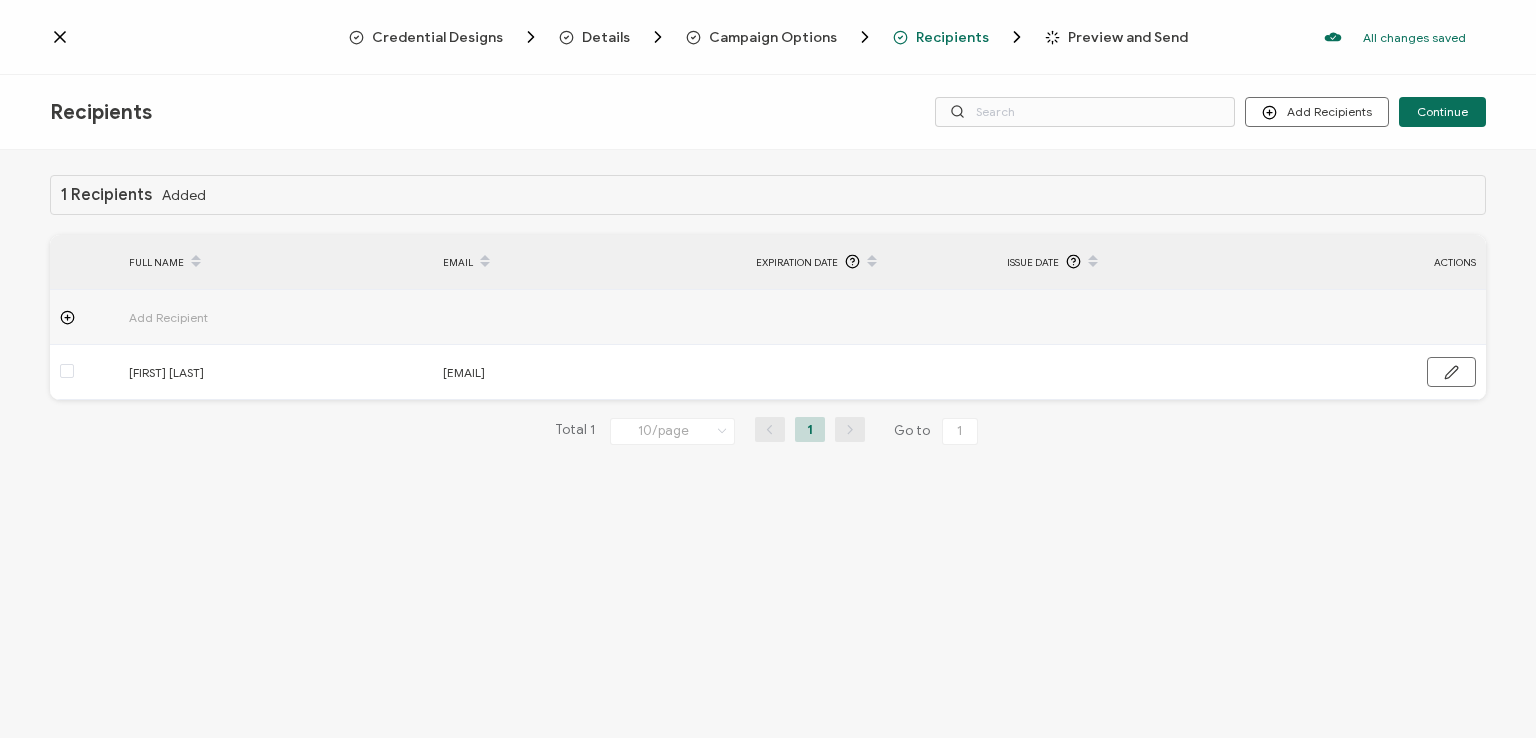 click on "Recipients
Add Recipients
Upload Recipients   Import From Recipients   Import From List
Continue" at bounding box center (768, 112) 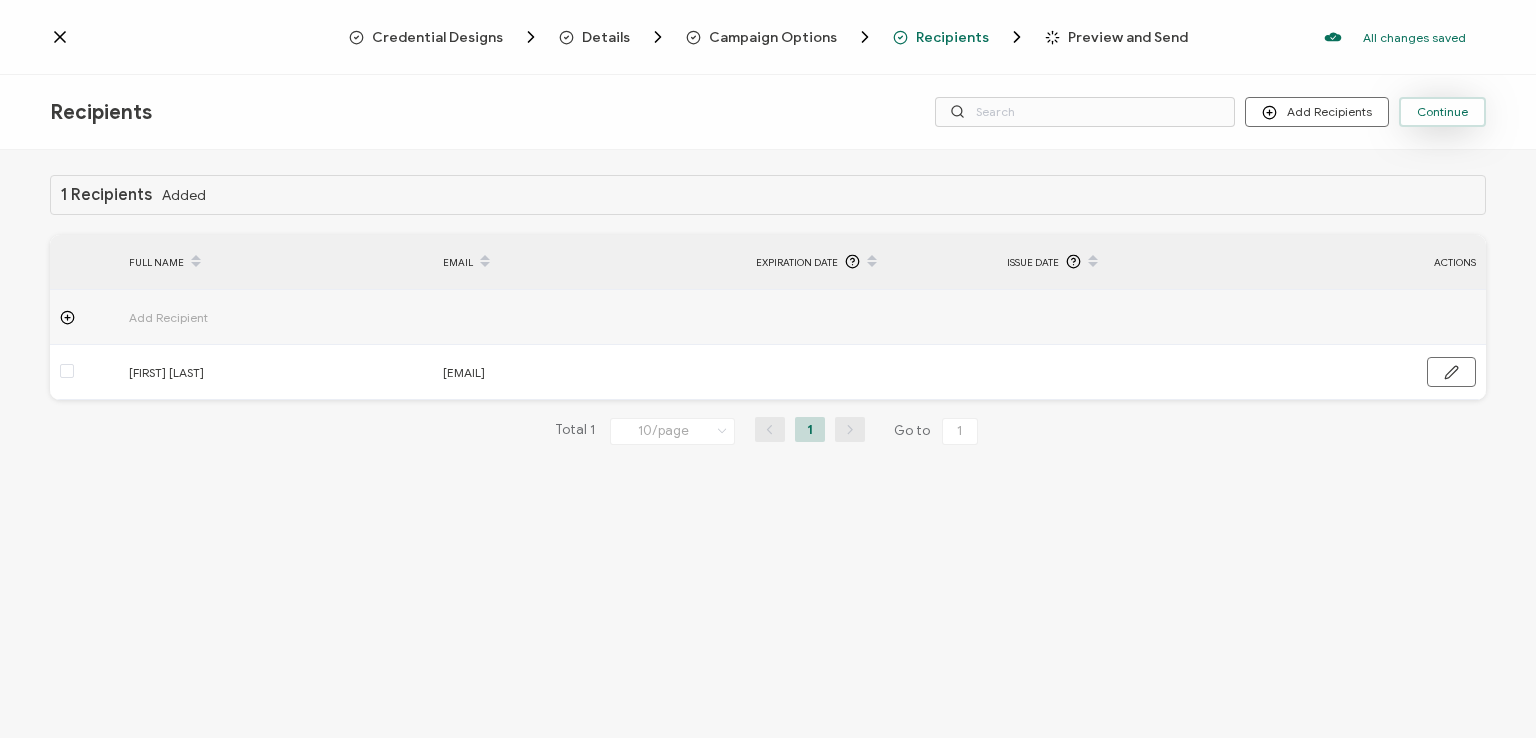 click on "Continue" at bounding box center (1442, 112) 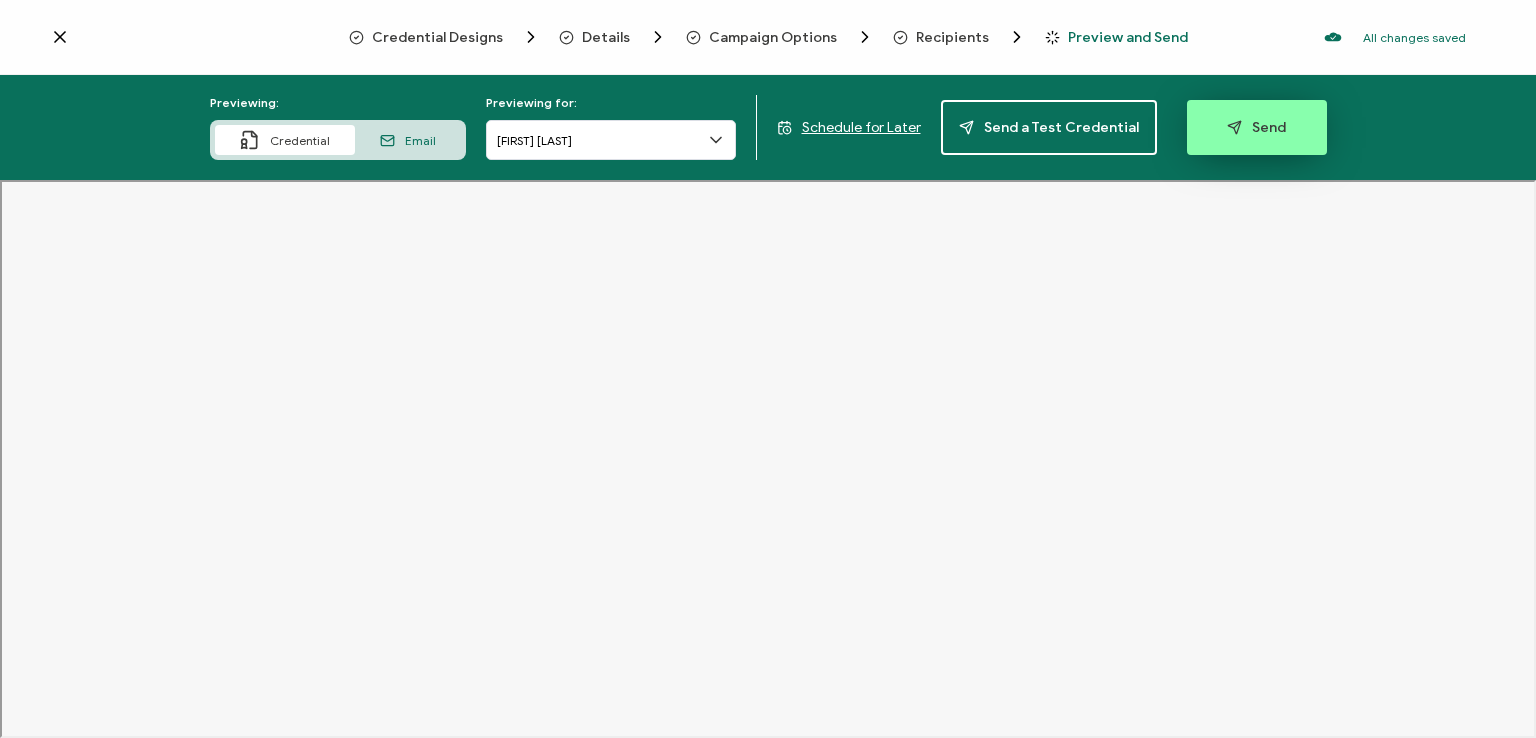 click on "Send" at bounding box center (1256, 127) 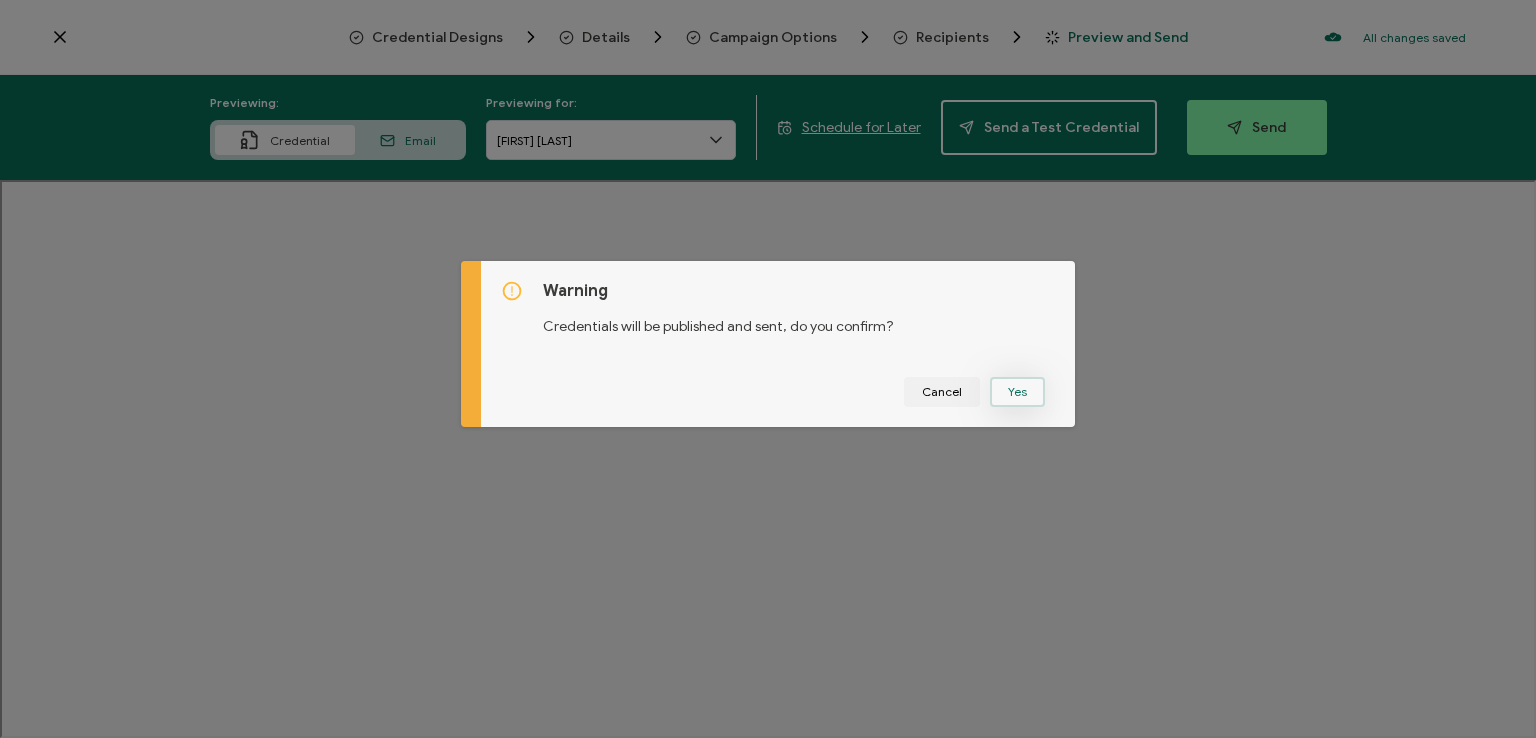click on "Yes" at bounding box center [1017, 392] 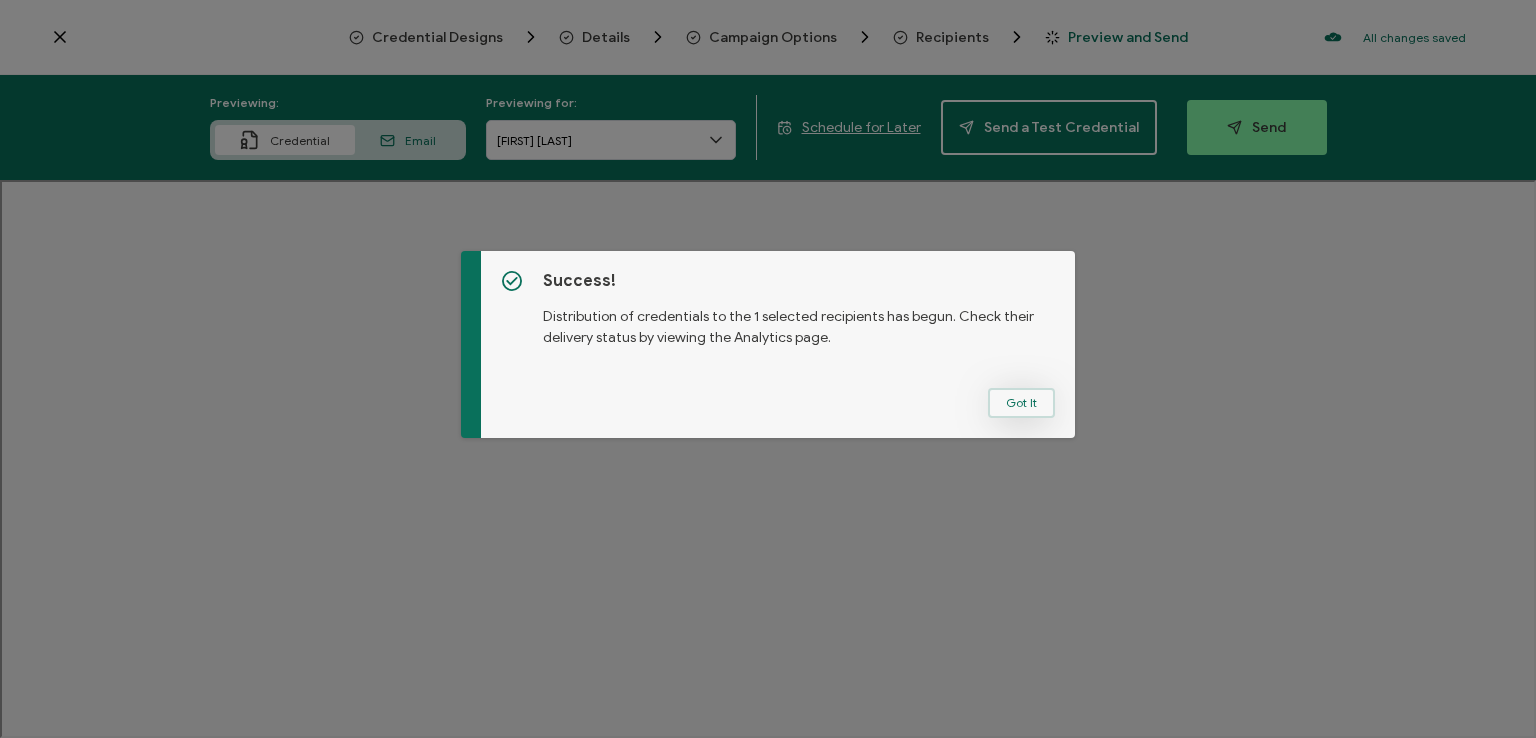click on "Got It" at bounding box center (1021, 403) 